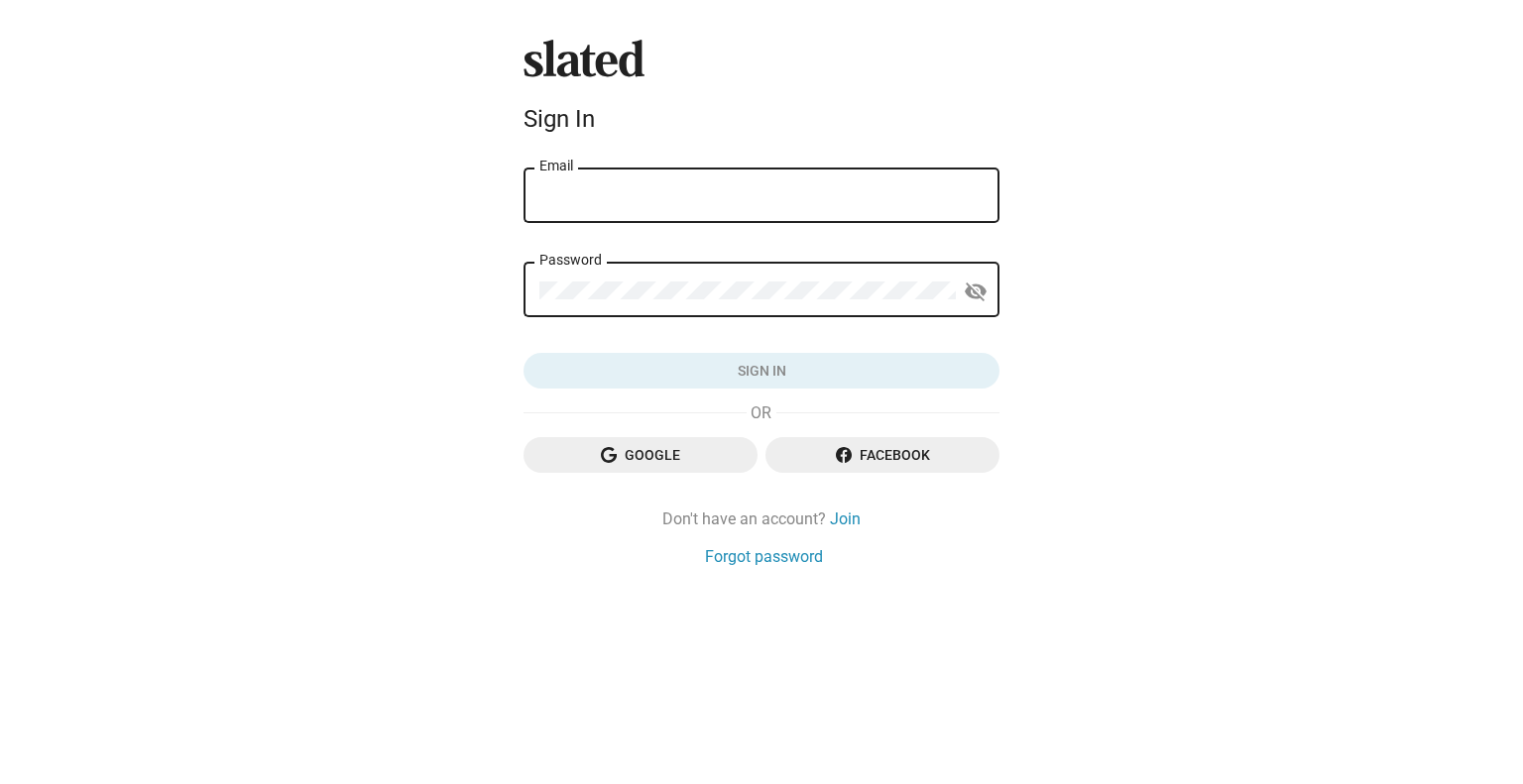 scroll, scrollTop: 0, scrollLeft: 0, axis: both 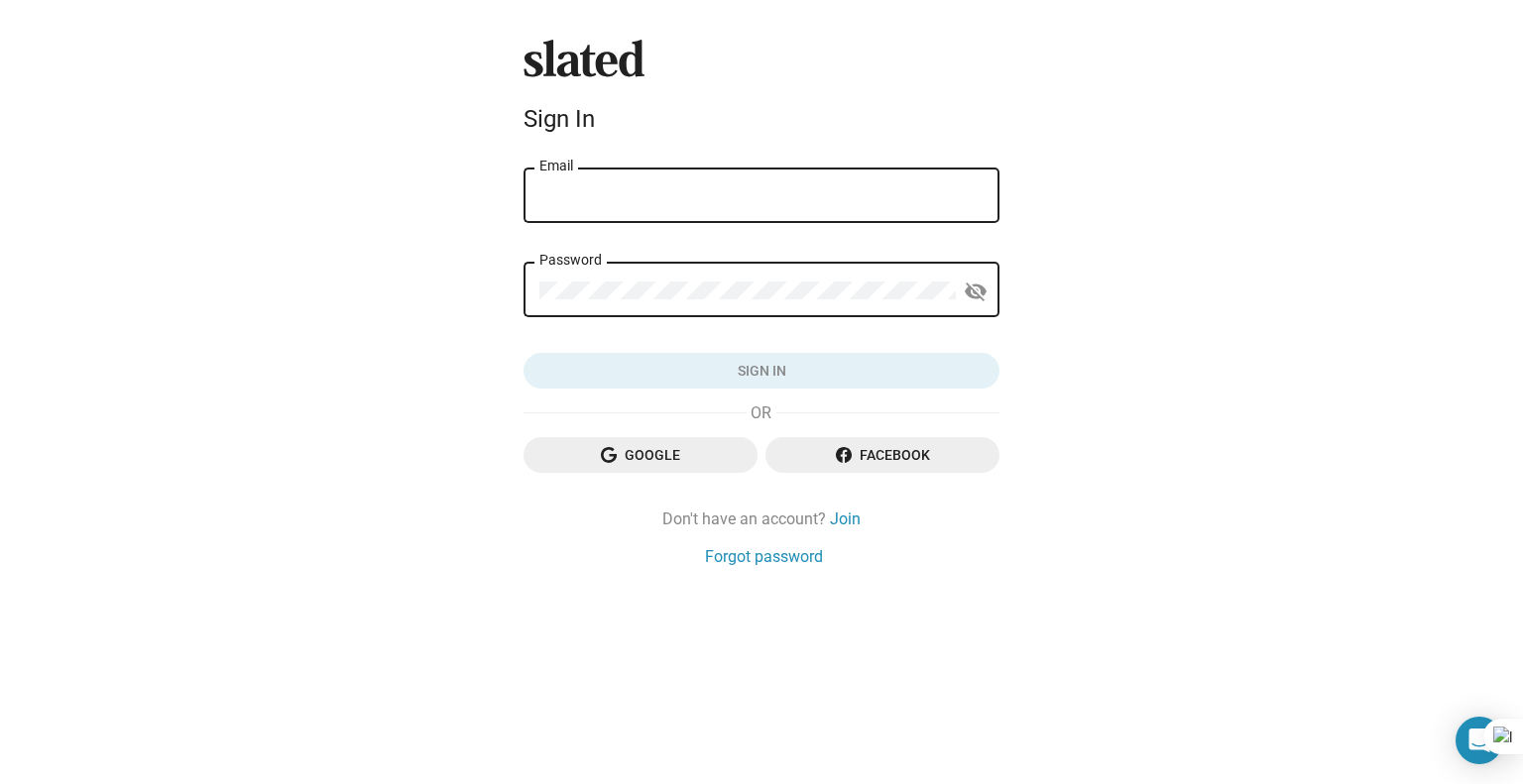 click on "Email" at bounding box center [762, 196] 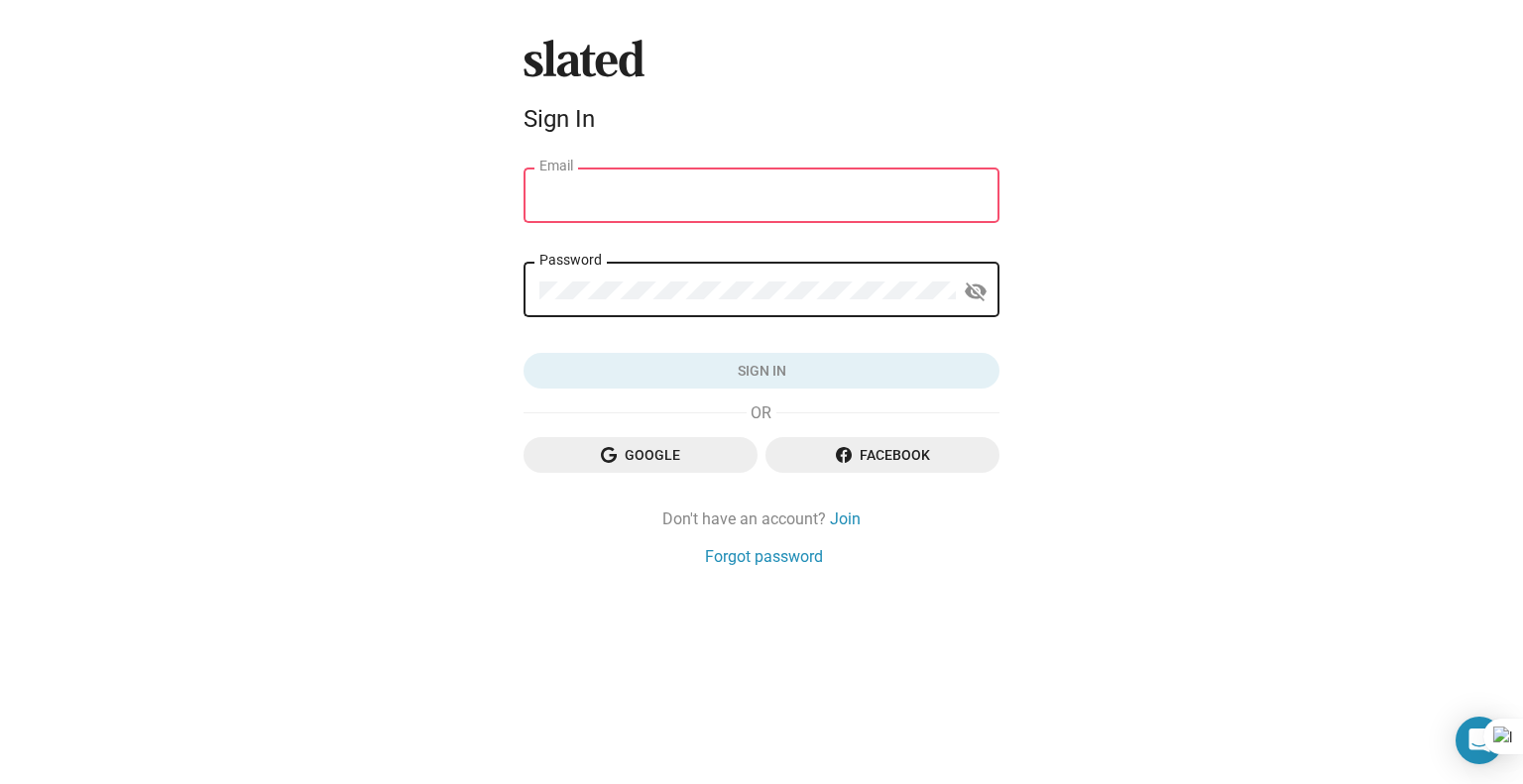type on "bfgholdingllc@outlook.com" 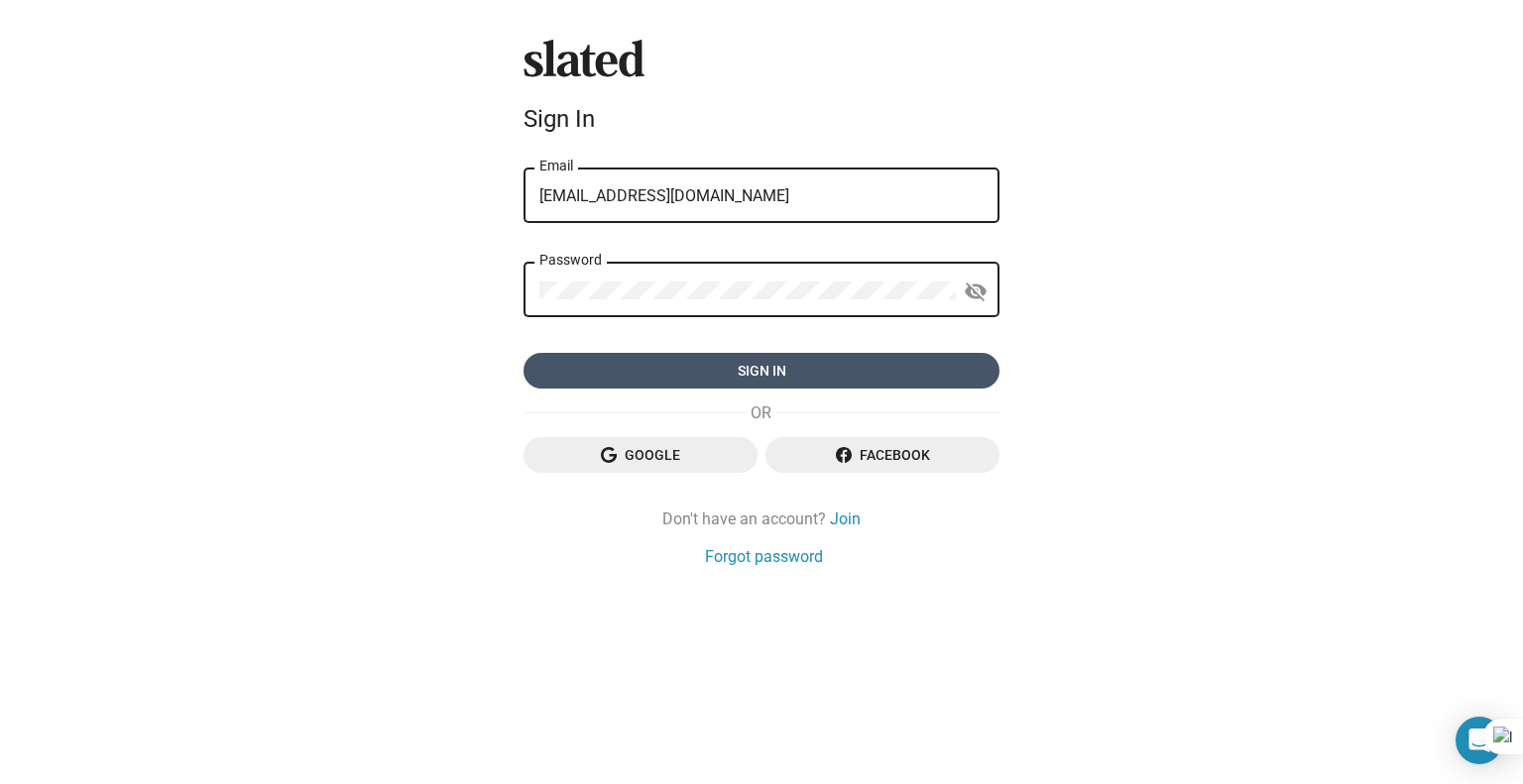 click on "Sign in" 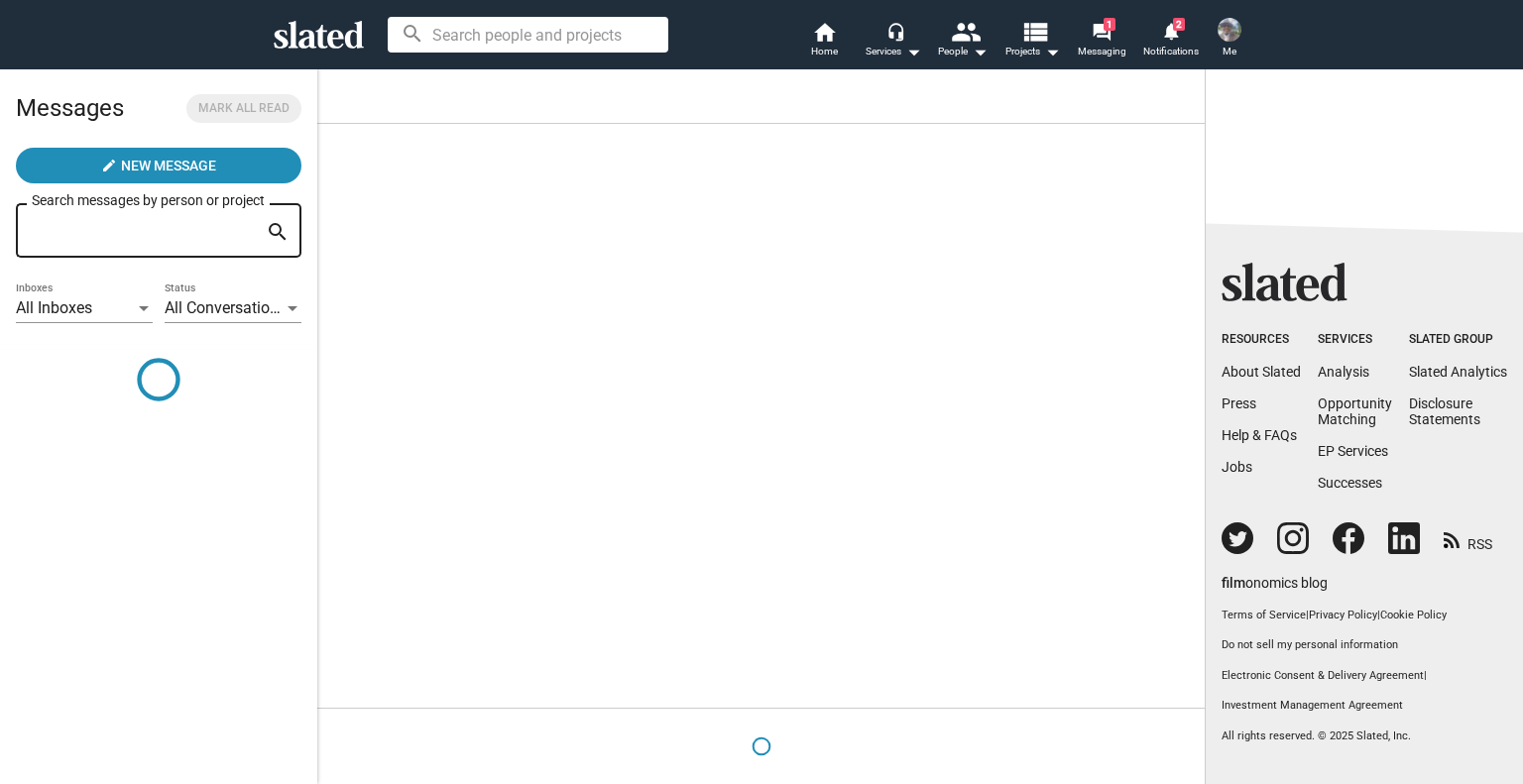 scroll, scrollTop: 0, scrollLeft: 0, axis: both 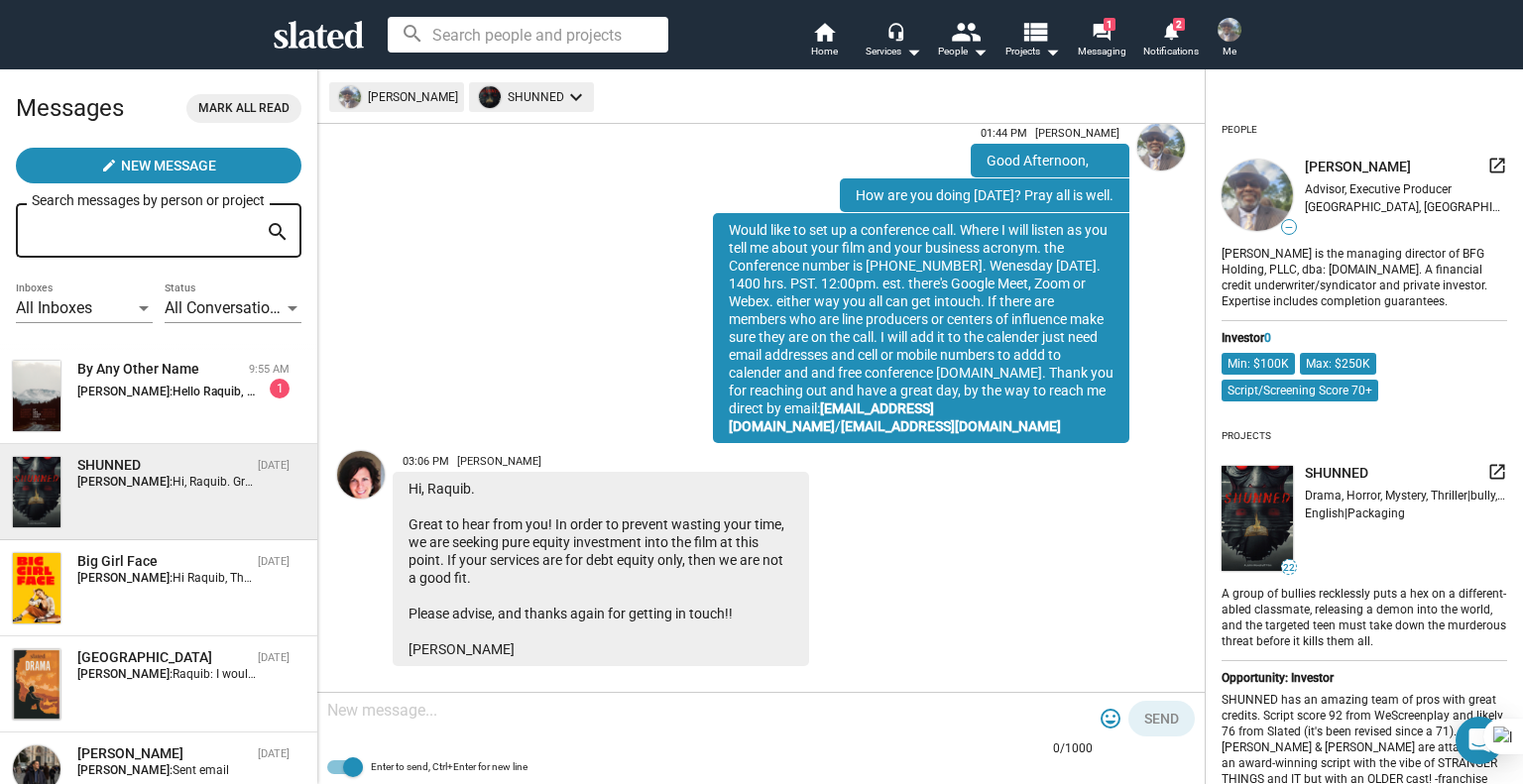 click at bounding box center [710, 711] 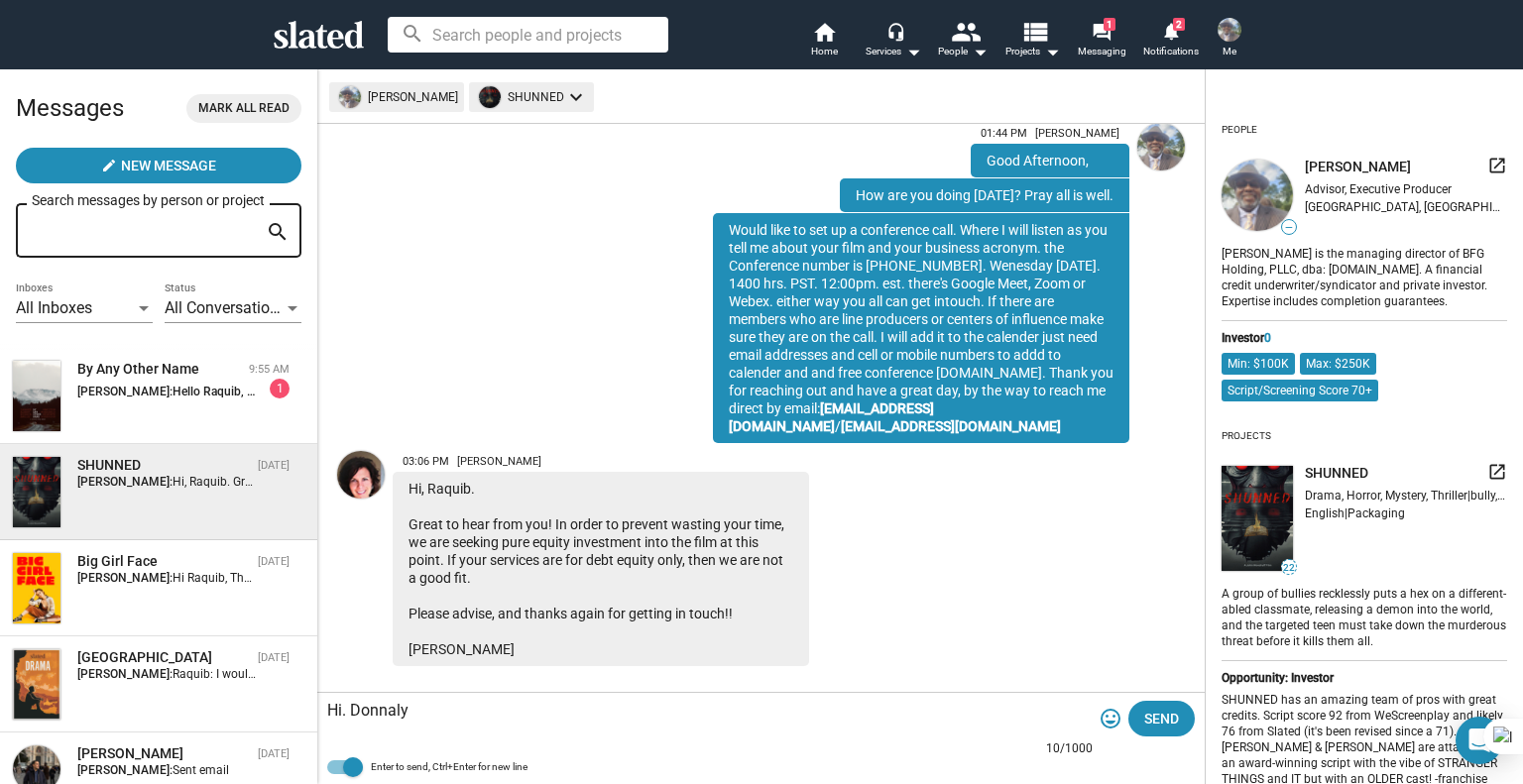 type on "Hi. Donnalyn" 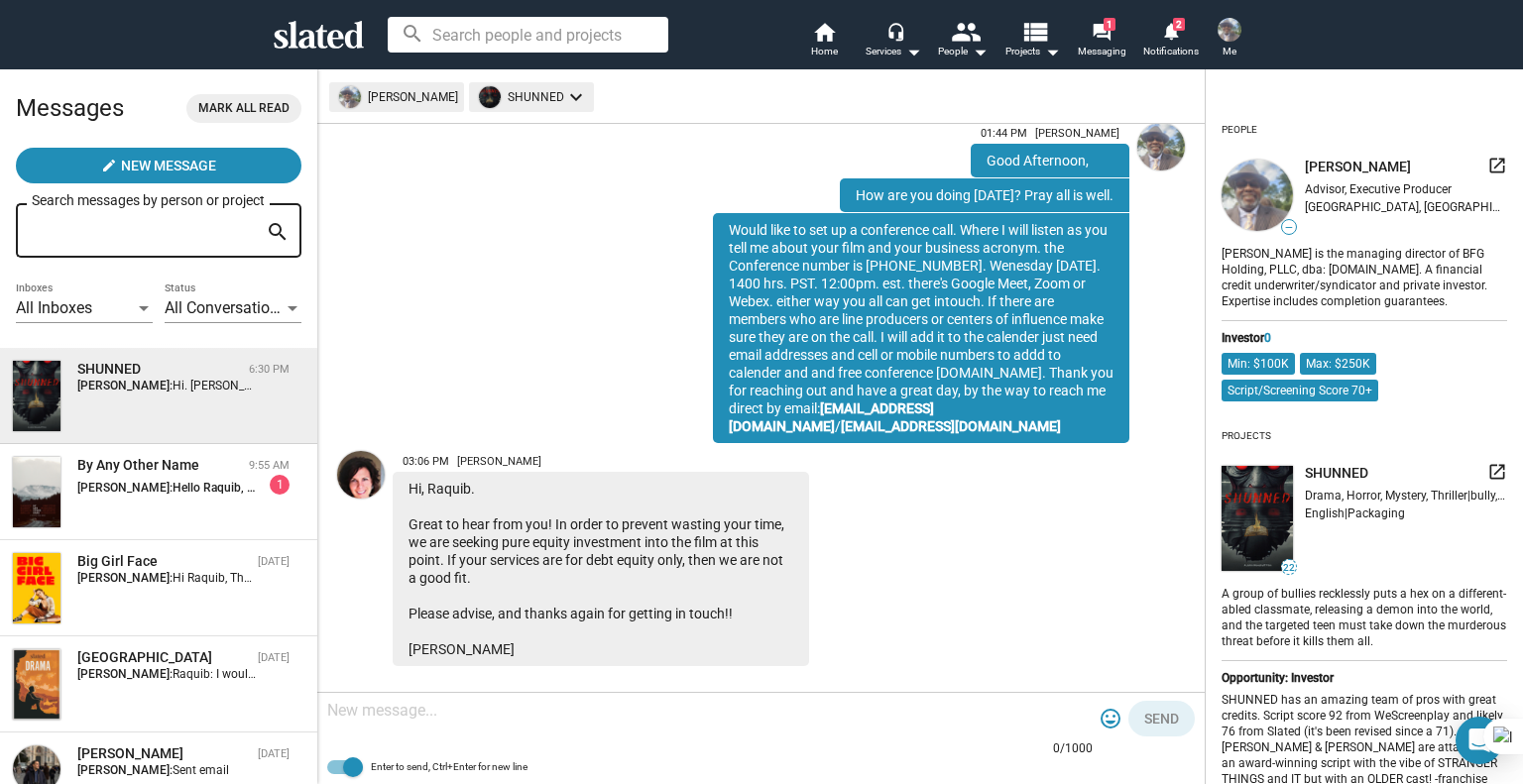 scroll, scrollTop: 768, scrollLeft: 0, axis: vertical 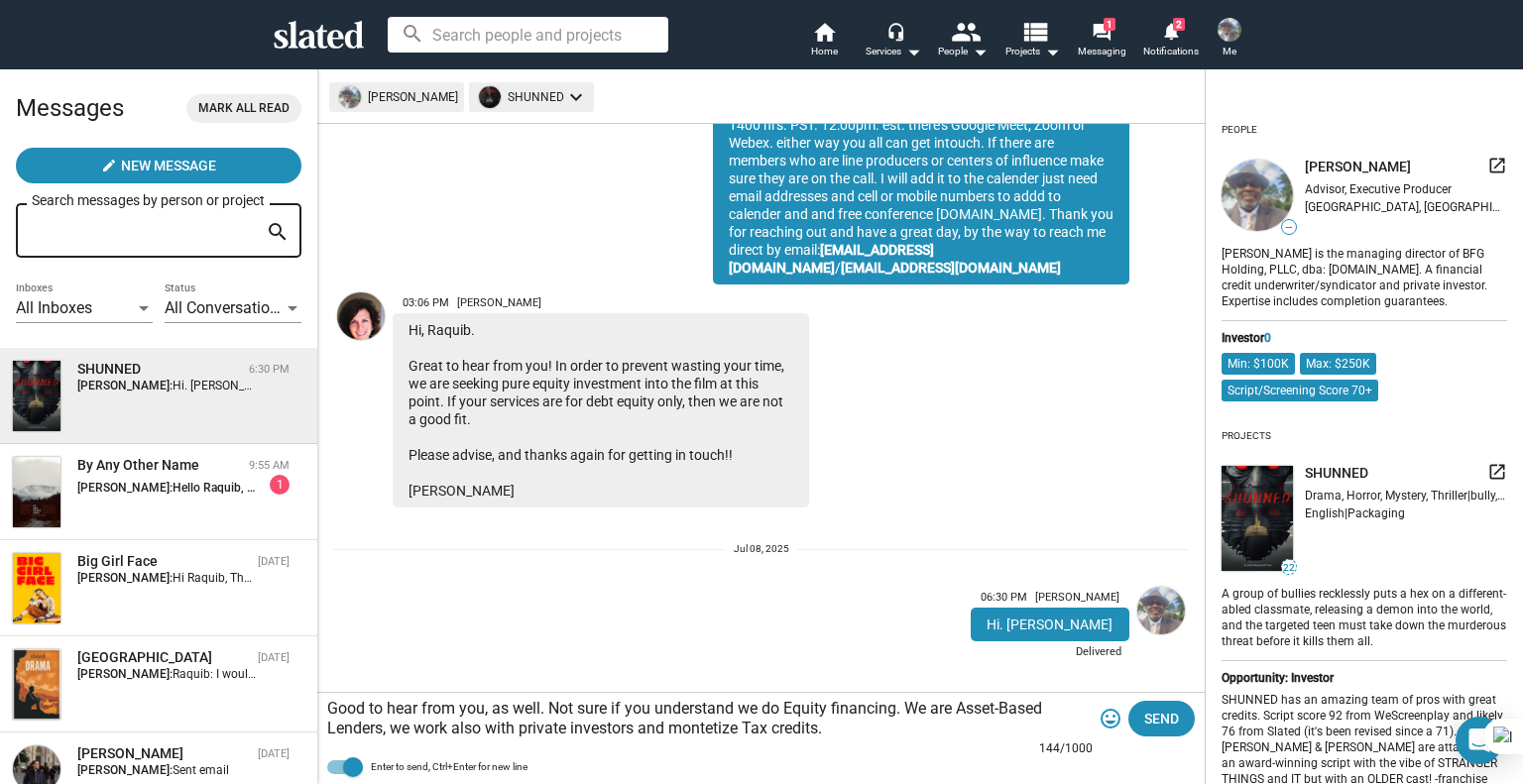 click on "Min: $100K" at bounding box center [1258, 364] 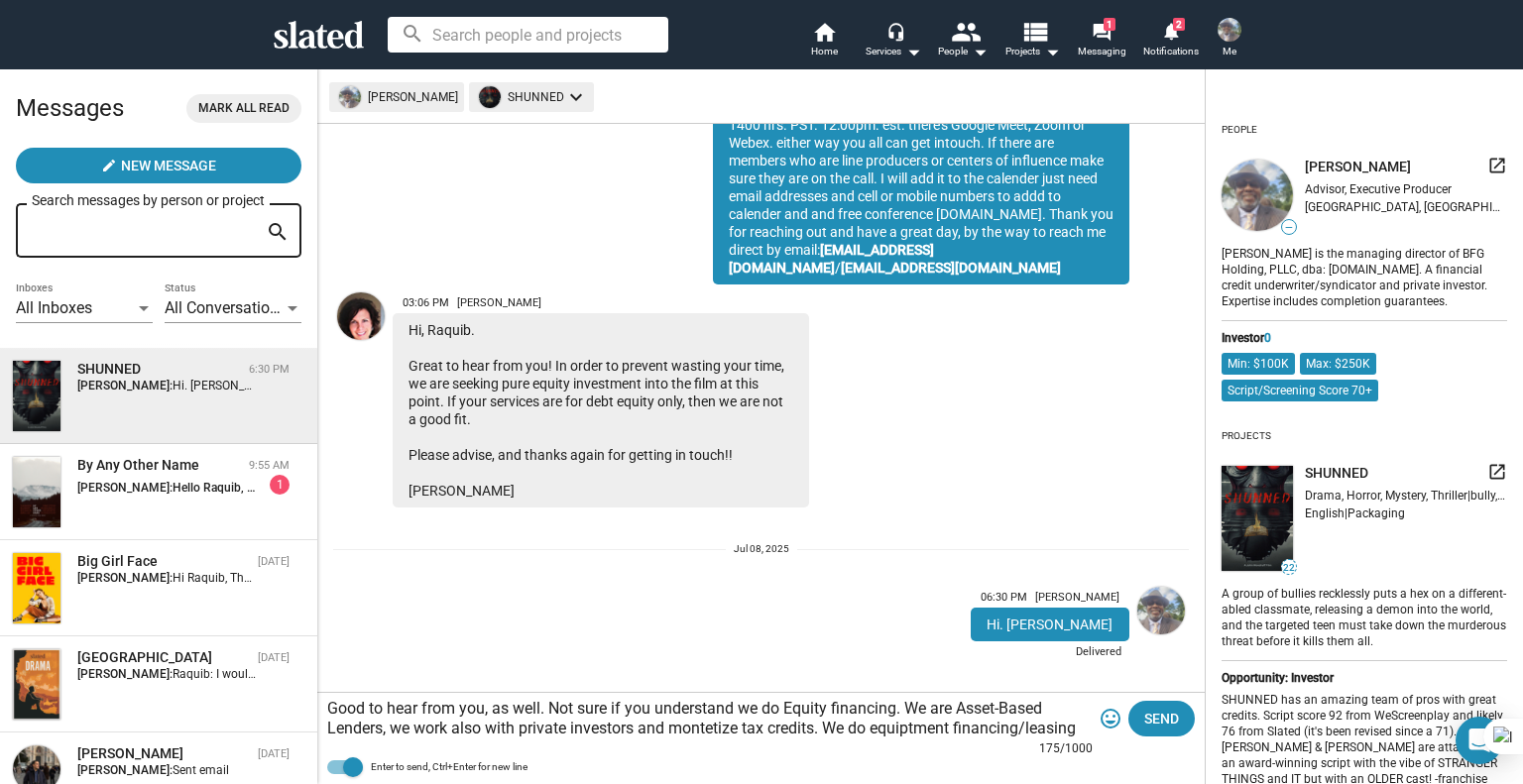 type on "Good to hear from you, as well. Not sure if you understand we do Equity financing. We are Asset-Based Lenders, we work also with private investors and montetize tax credits. We do equiptment financing/leasing." 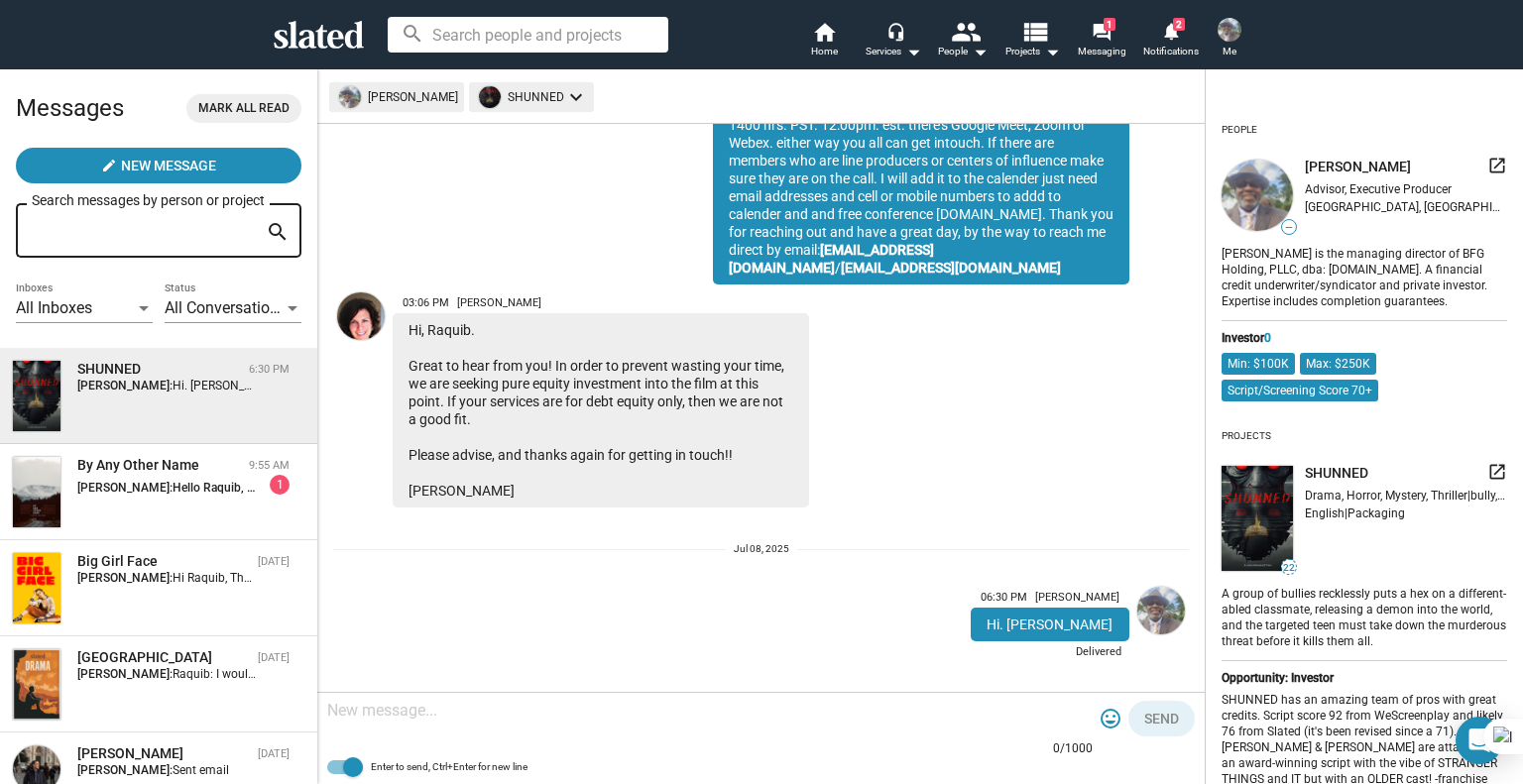 scroll, scrollTop: 856, scrollLeft: 0, axis: vertical 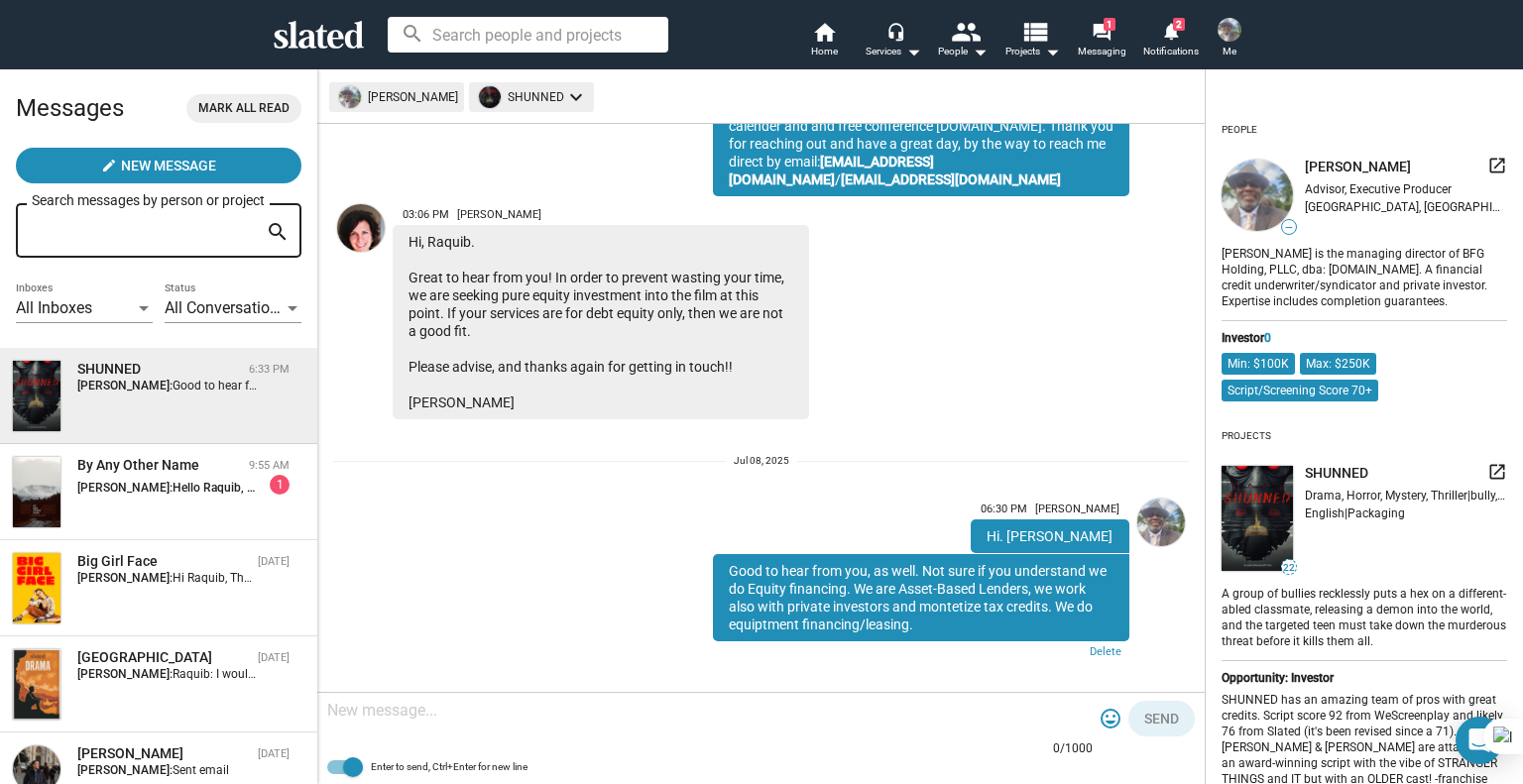 click at bounding box center [710, 711] 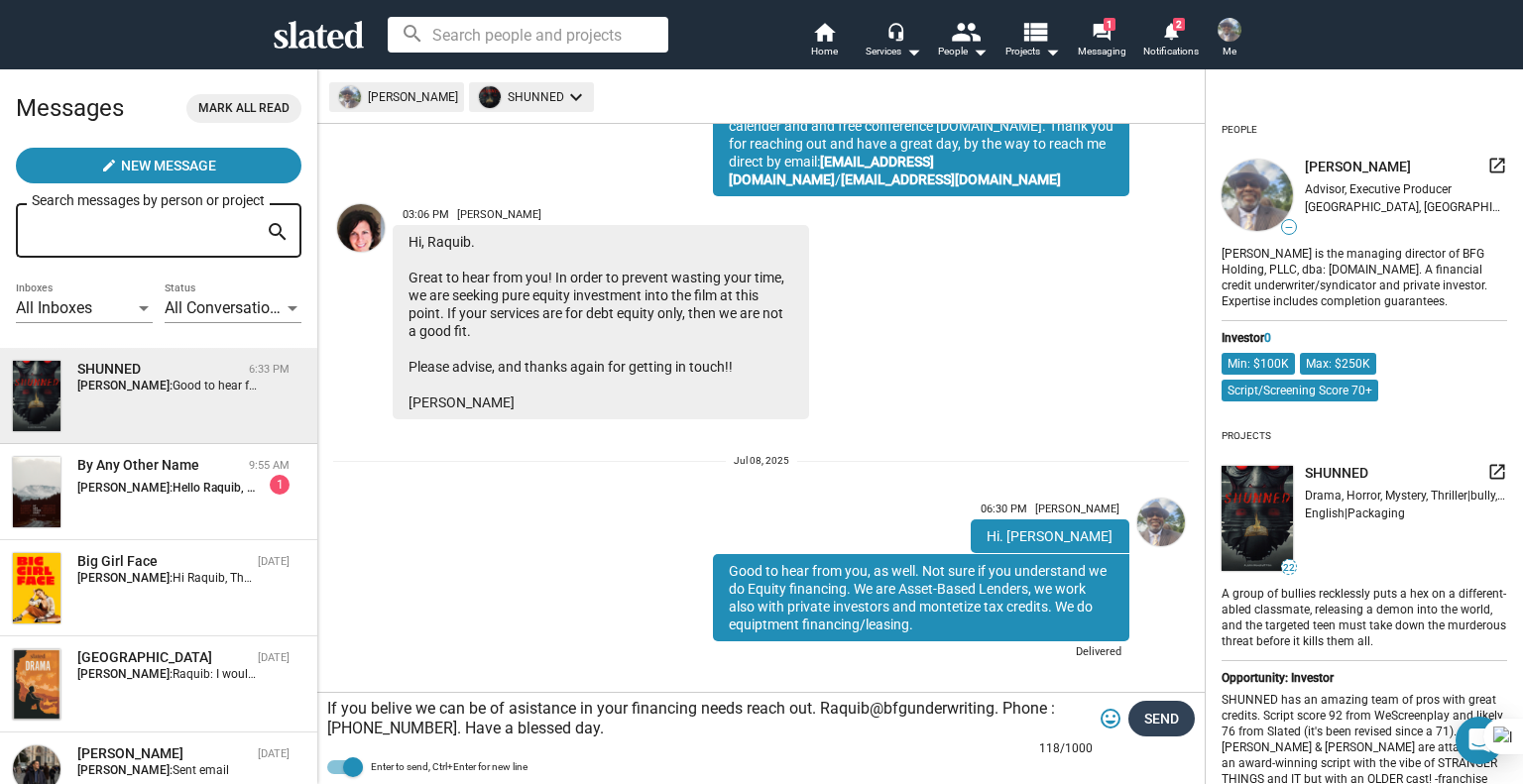 type on "If you belive we can be of asistance in your financing needs reach out. Raquib@bfgunderwriting. Phone : [PHONE_NUMBER]. Have a blessed day." 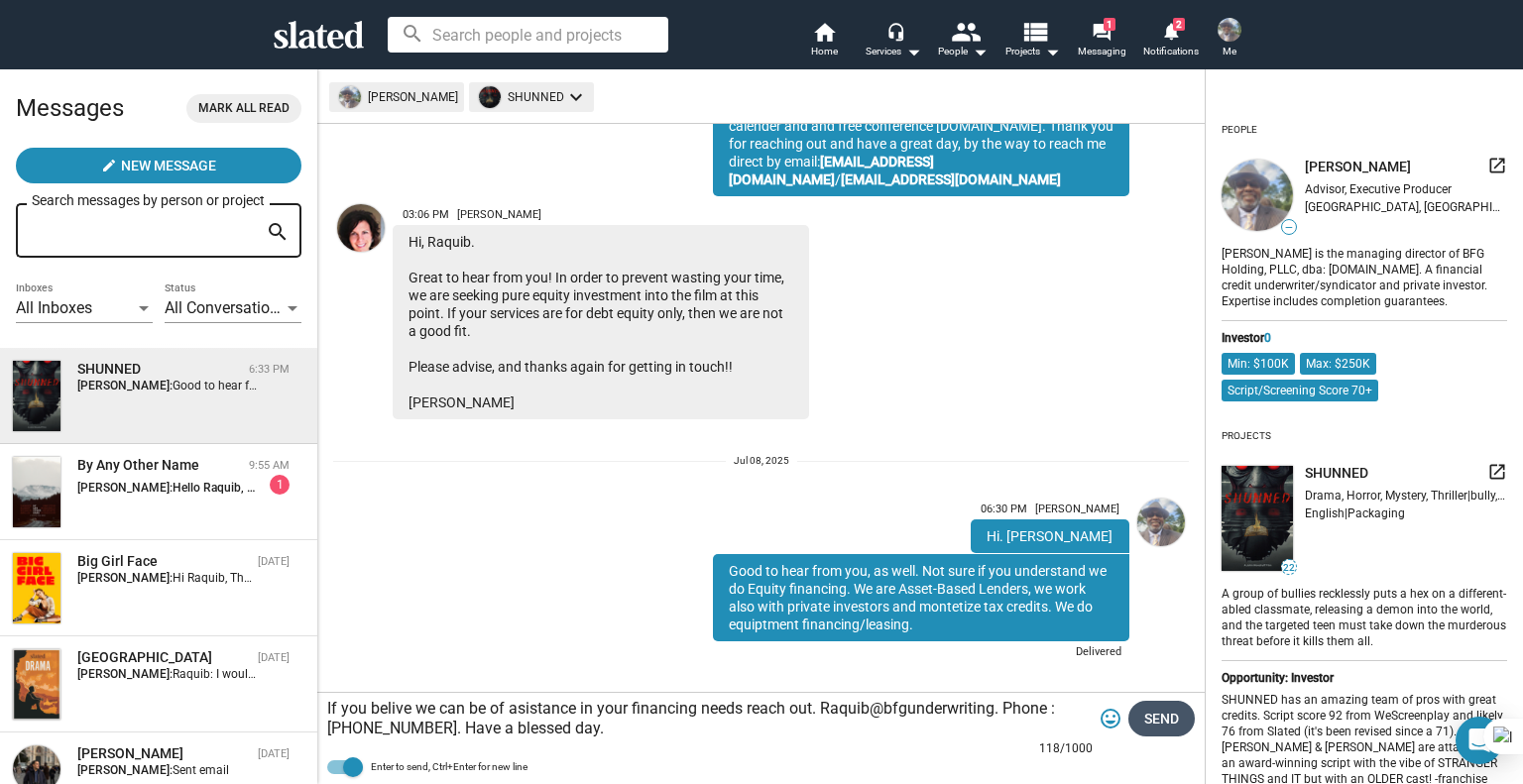 click on "Send" 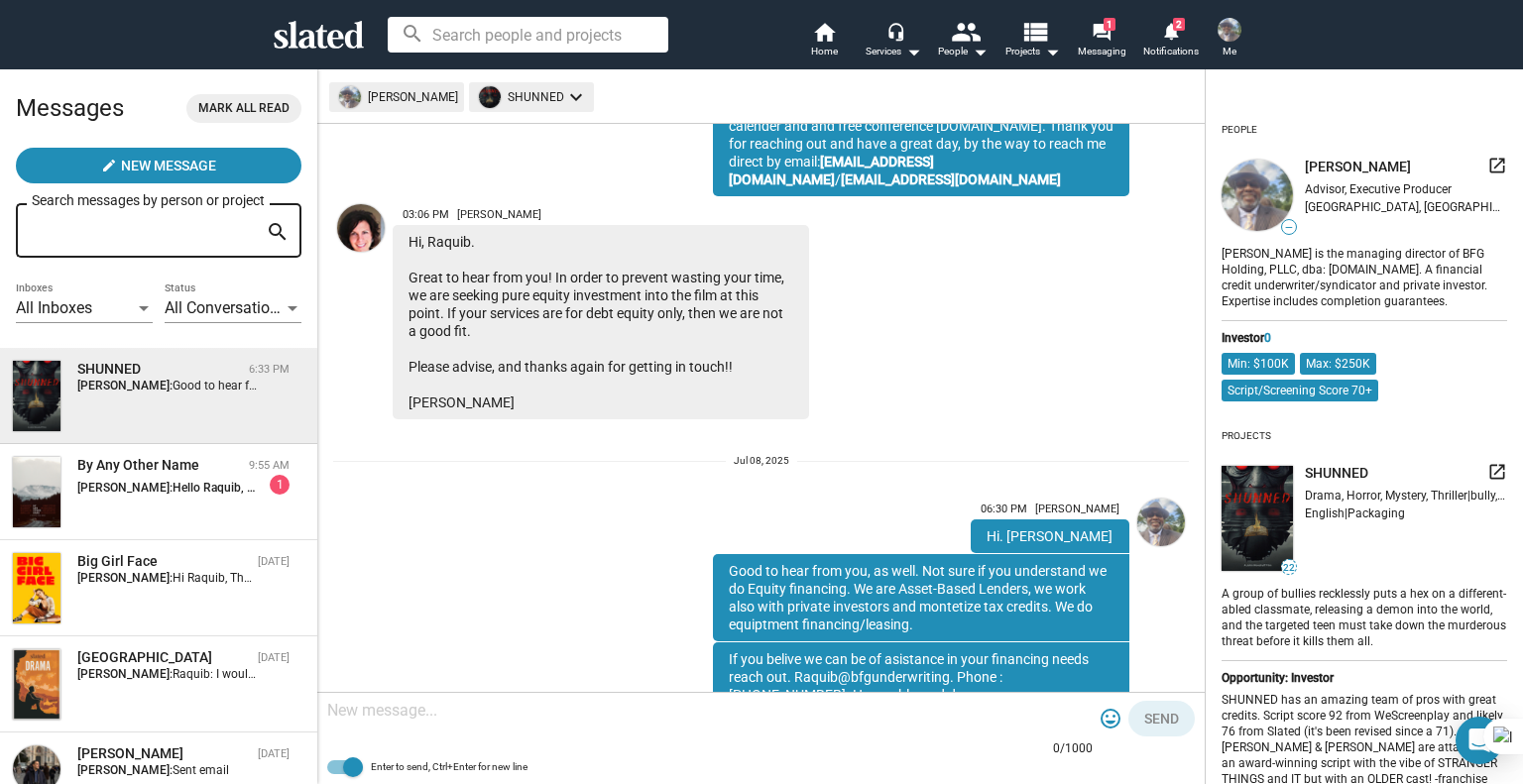 scroll, scrollTop: 927, scrollLeft: 0, axis: vertical 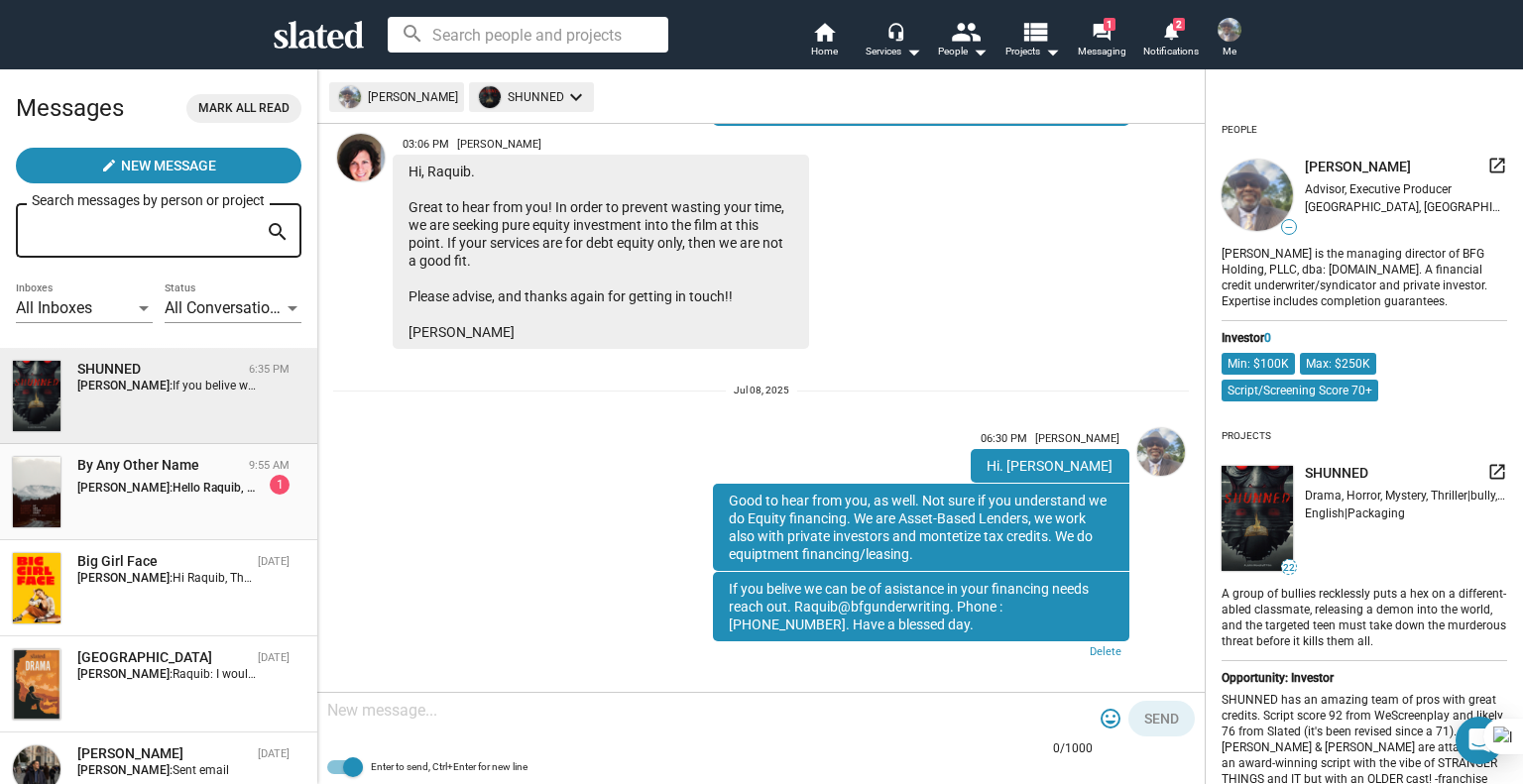 click on "[PERSON_NAME]:" at bounding box center [125, 488] 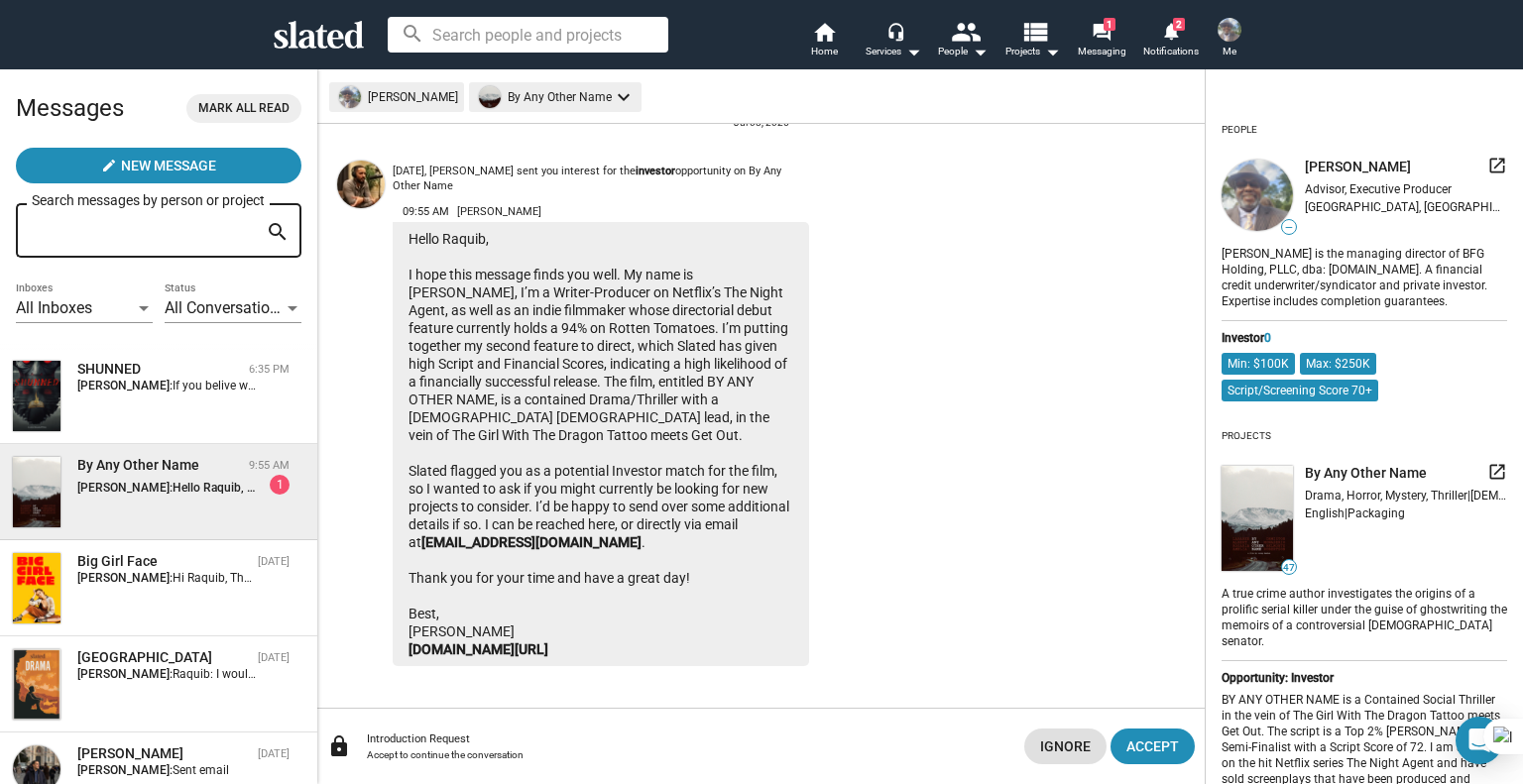 scroll, scrollTop: 75, scrollLeft: 0, axis: vertical 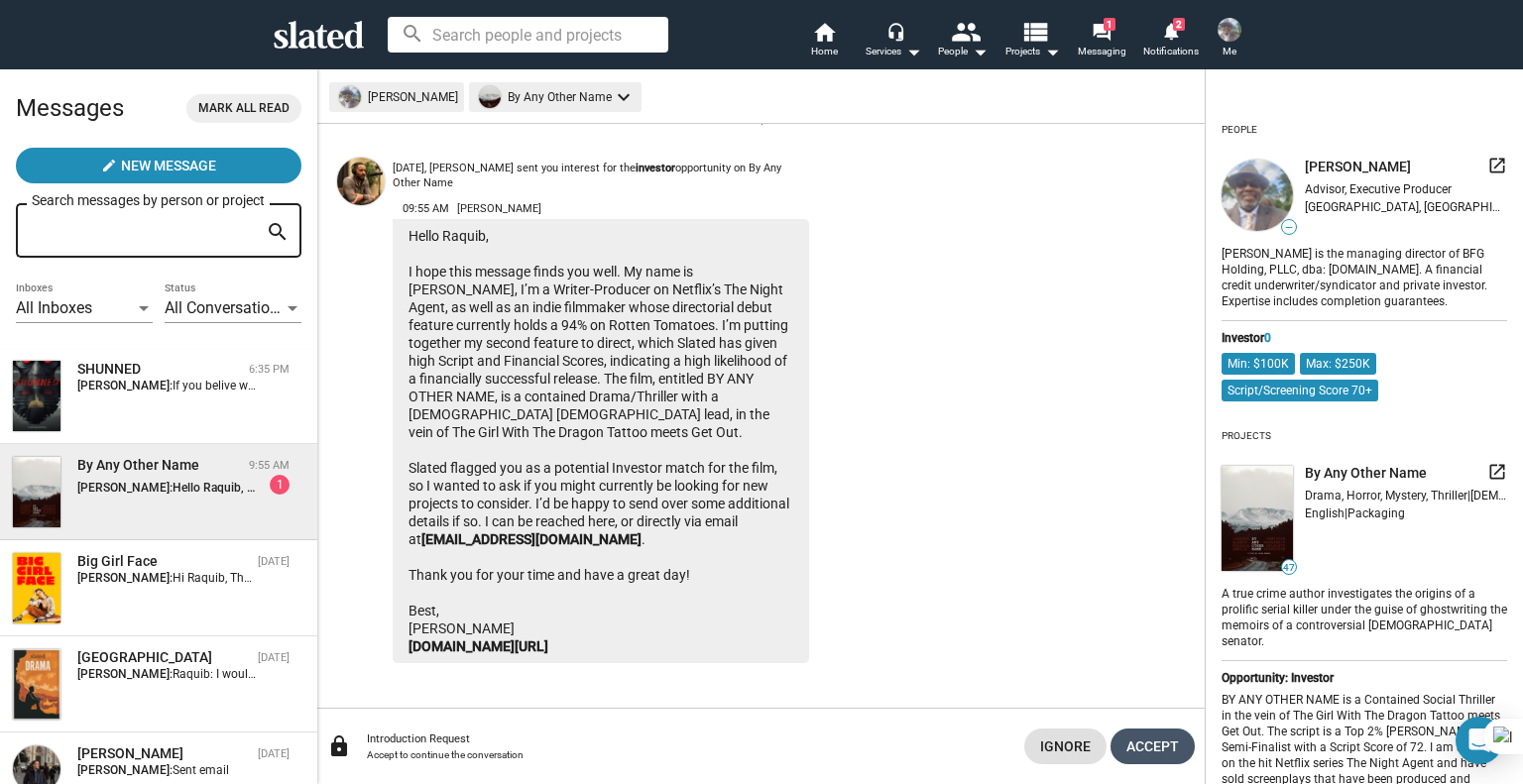 click on "Accept" 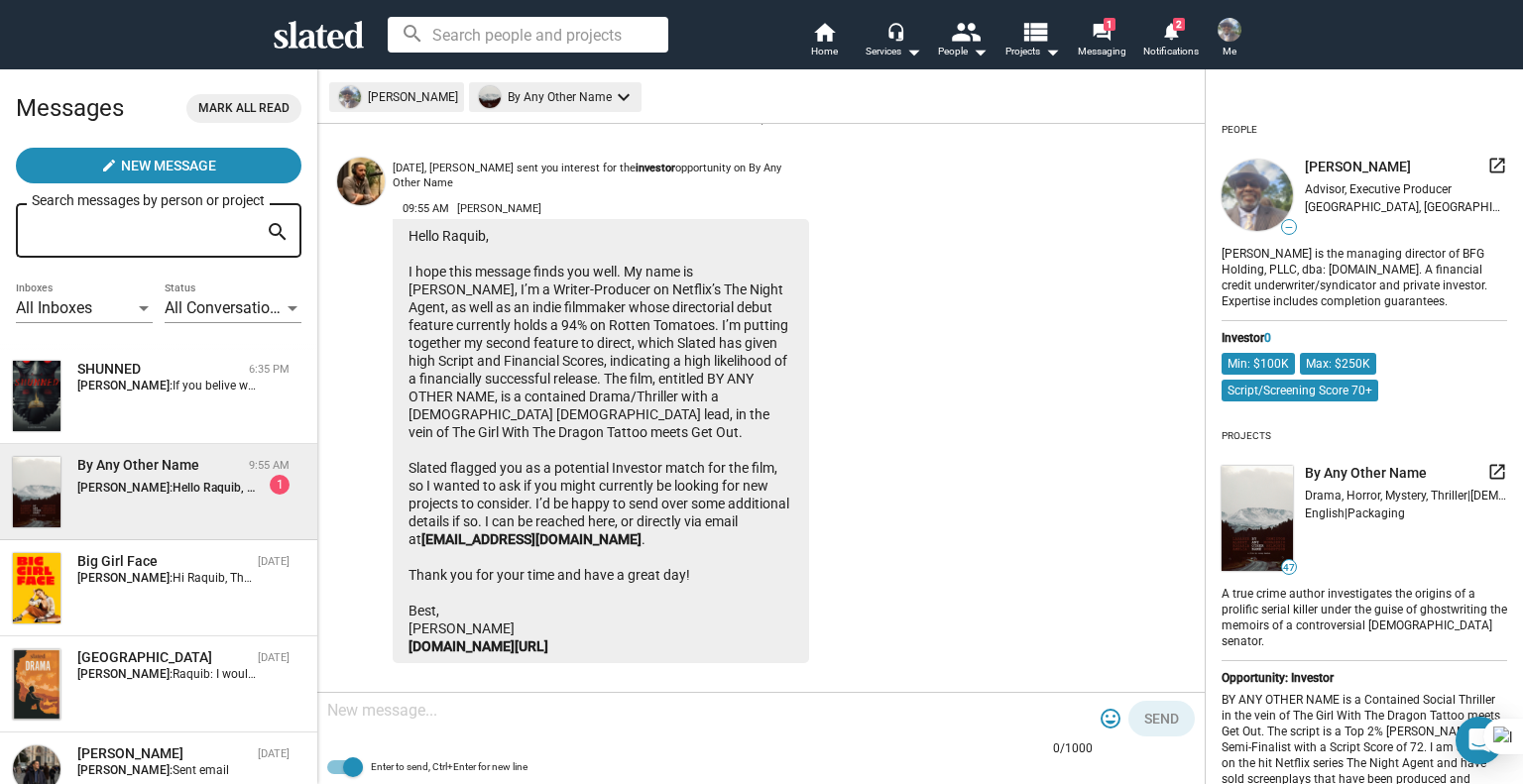 click at bounding box center (710, 711) 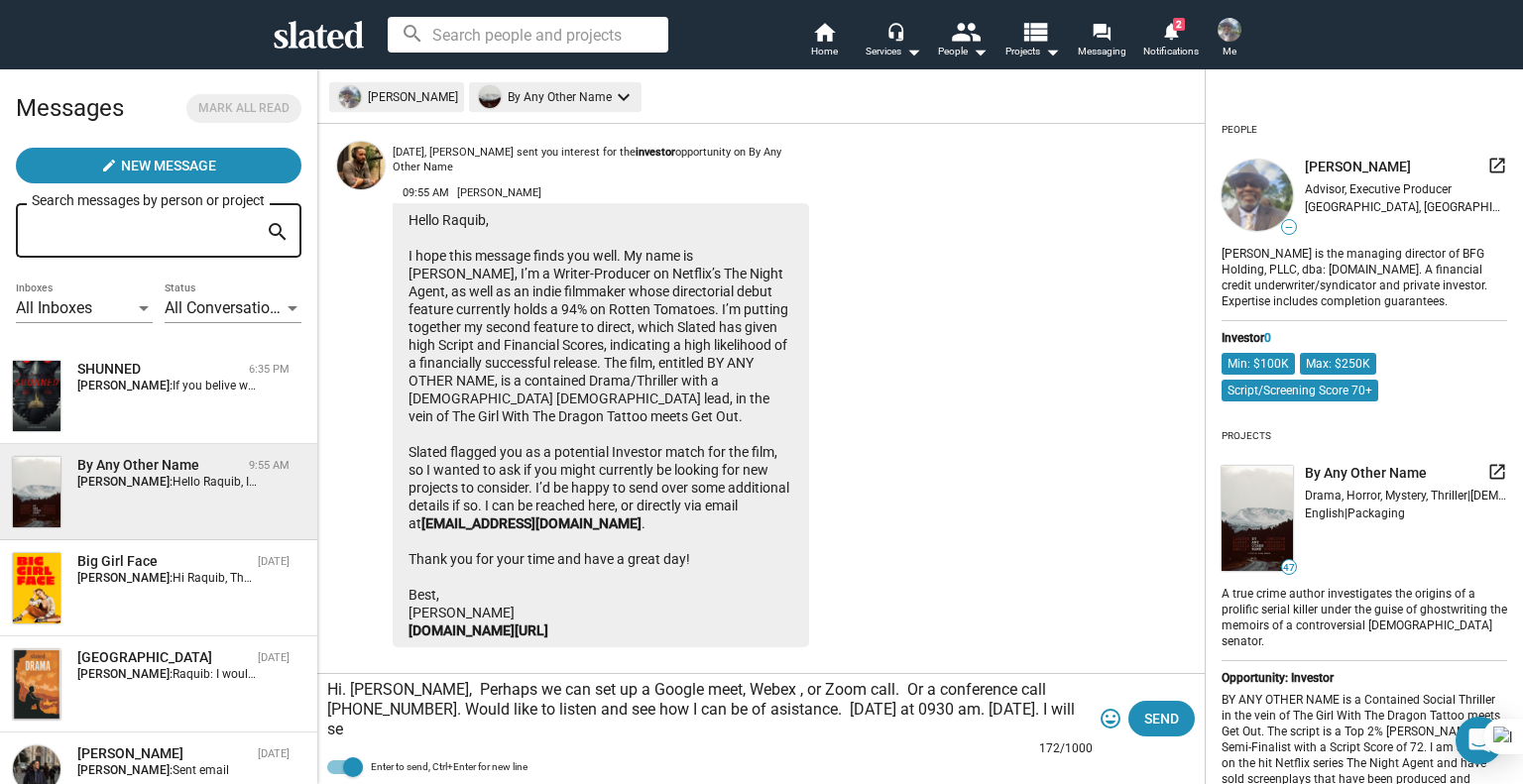scroll, scrollTop: 111, scrollLeft: 0, axis: vertical 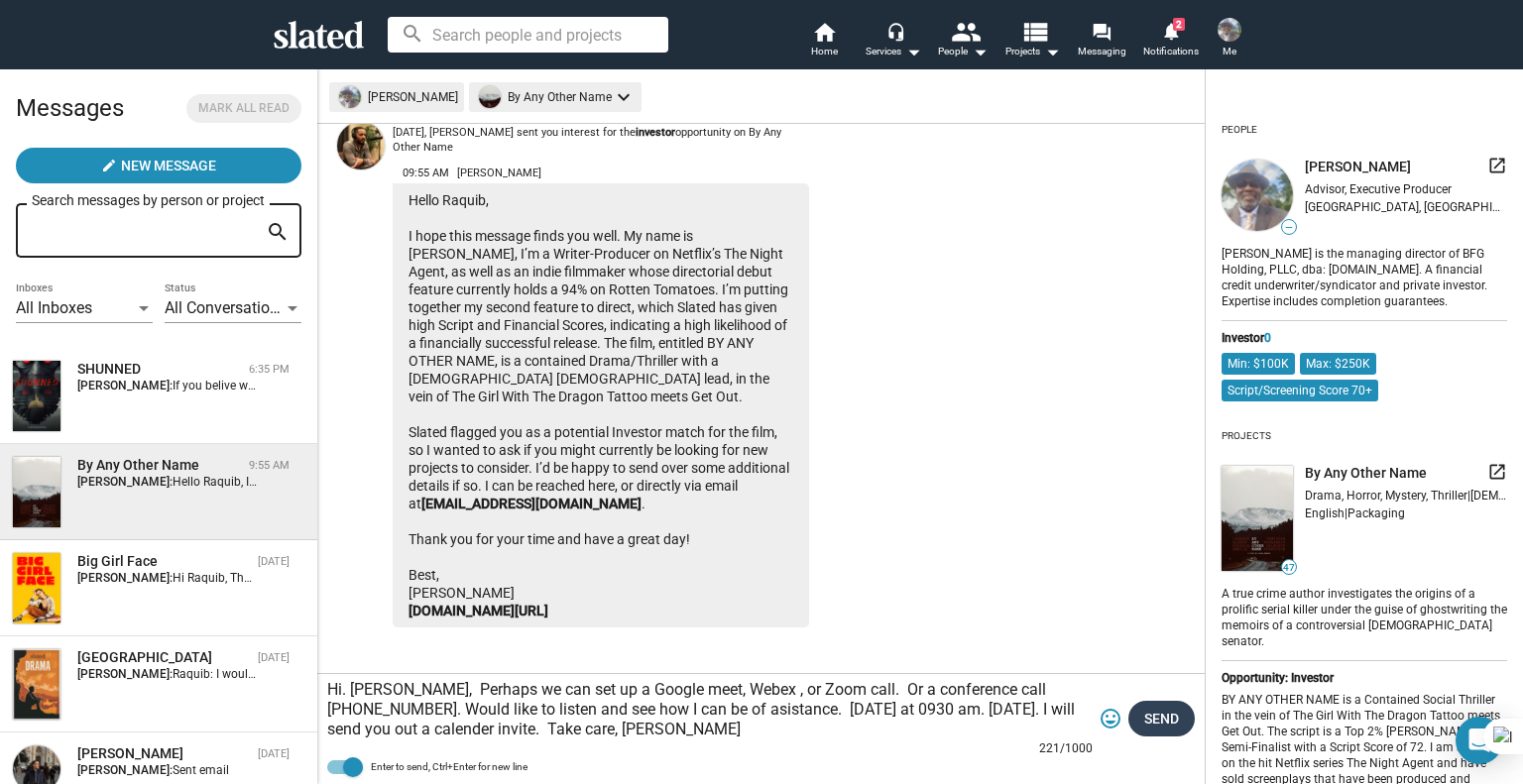 type on "Hi. [PERSON_NAME],  Perhaps we can set up a Google meet, Webex , or Zoom call.  Or a conference call [PHONE_NUMBER]. Would like to listen and see how I can be of asistance.  [DATE] at 0930 am. [DATE]. I will send you out a calender invite.  Take care, [PERSON_NAME]" 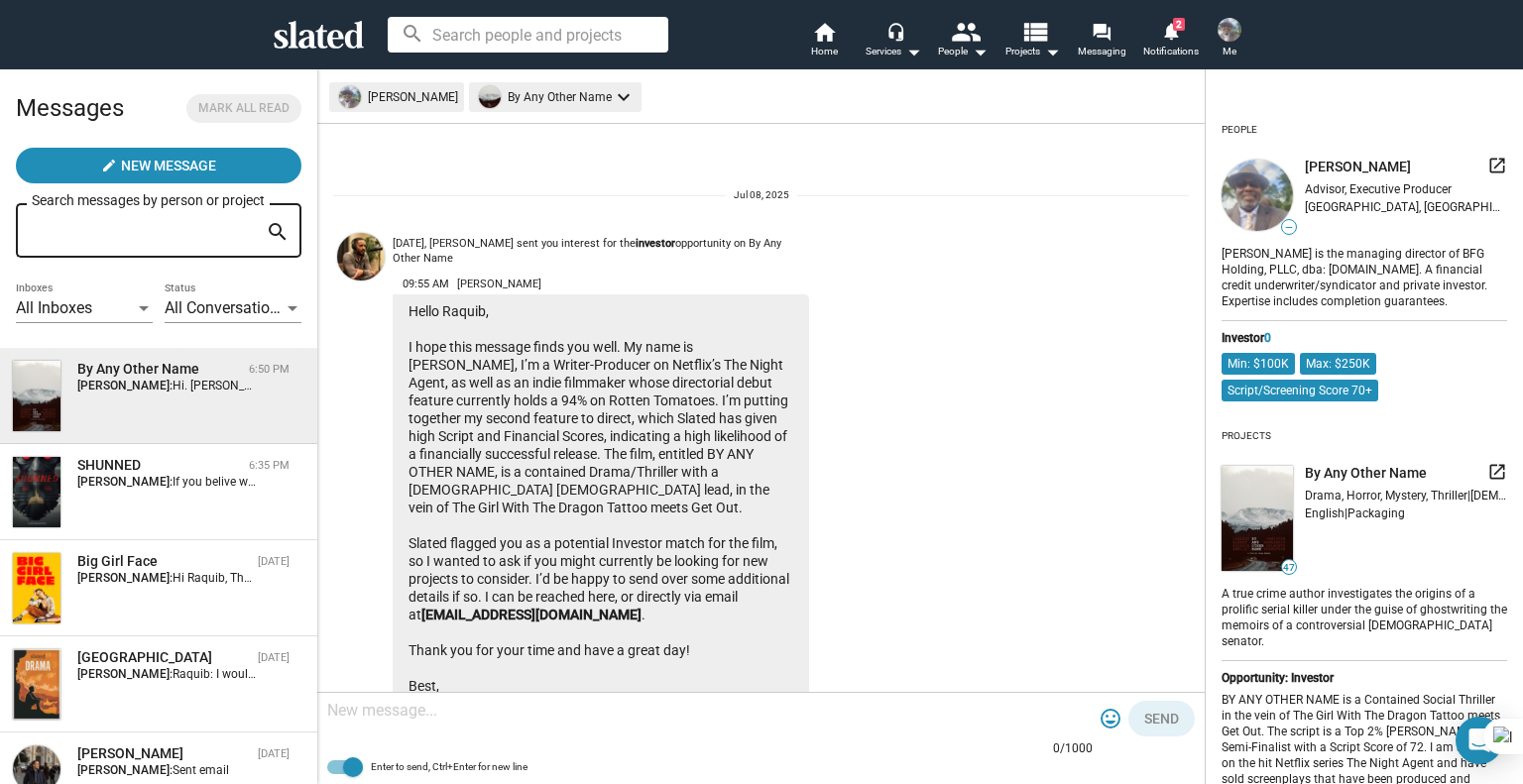 scroll, scrollTop: 250, scrollLeft: 0, axis: vertical 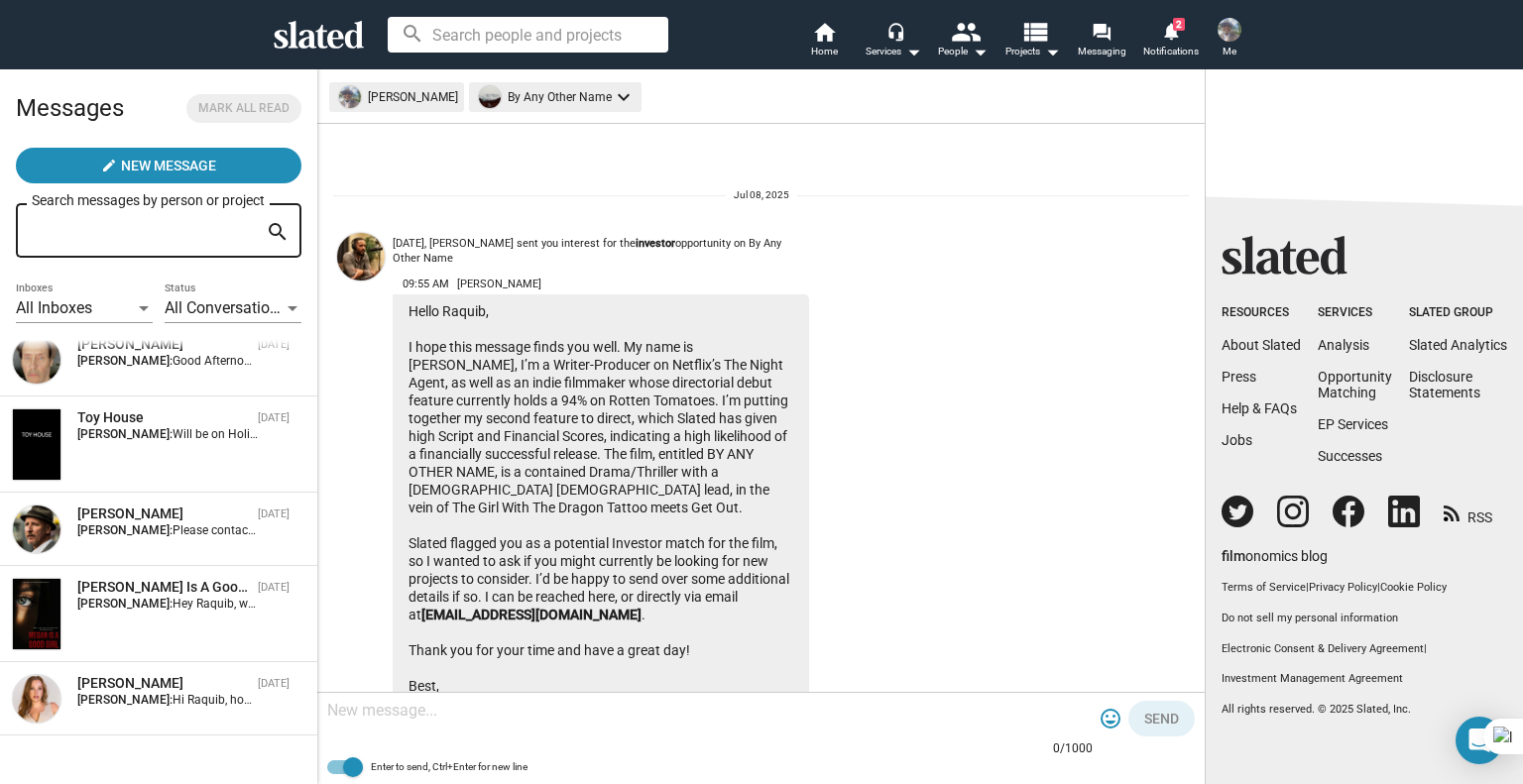 click at bounding box center [1230, 30] 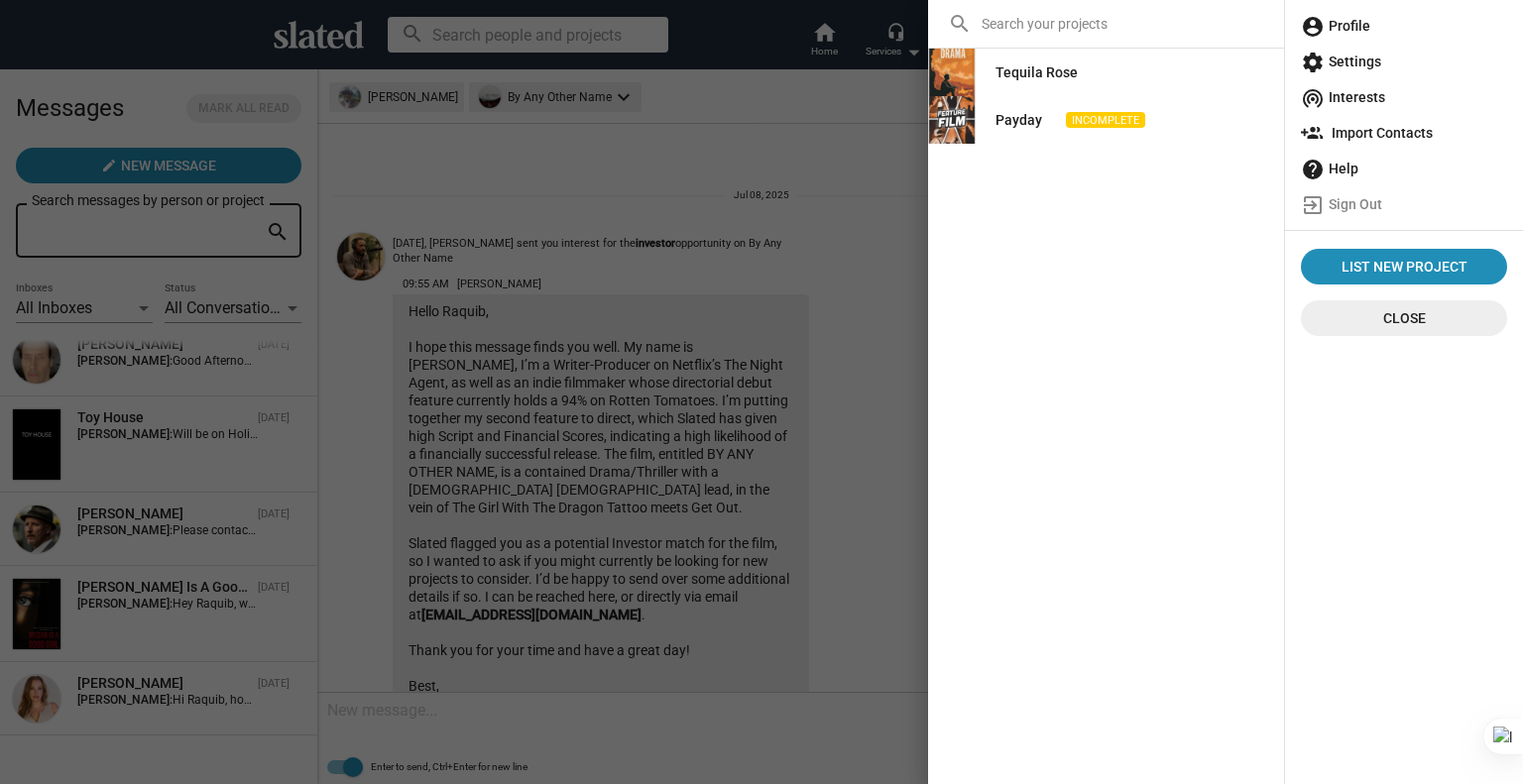 click 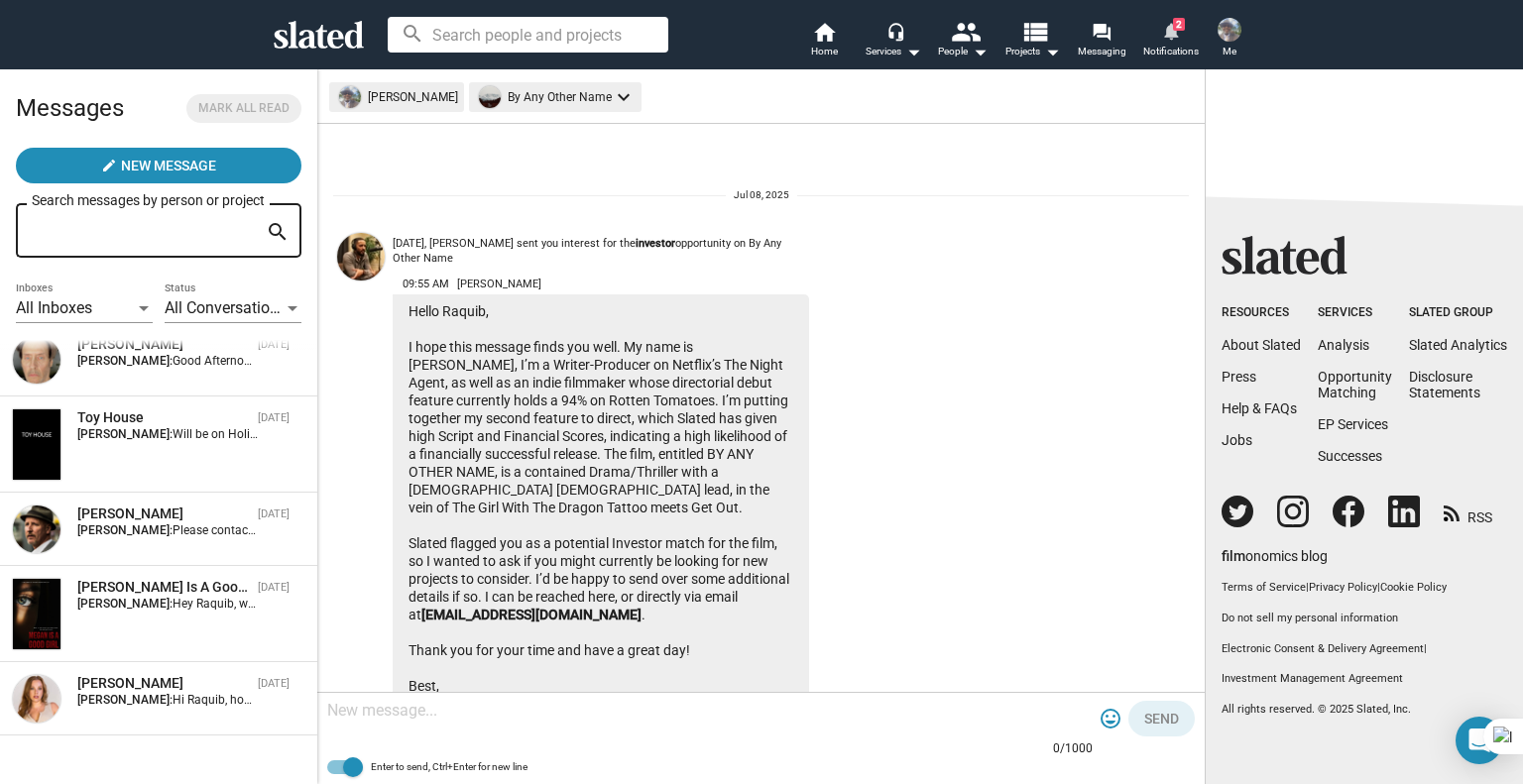 click on "notifications" at bounding box center (1170, 30) 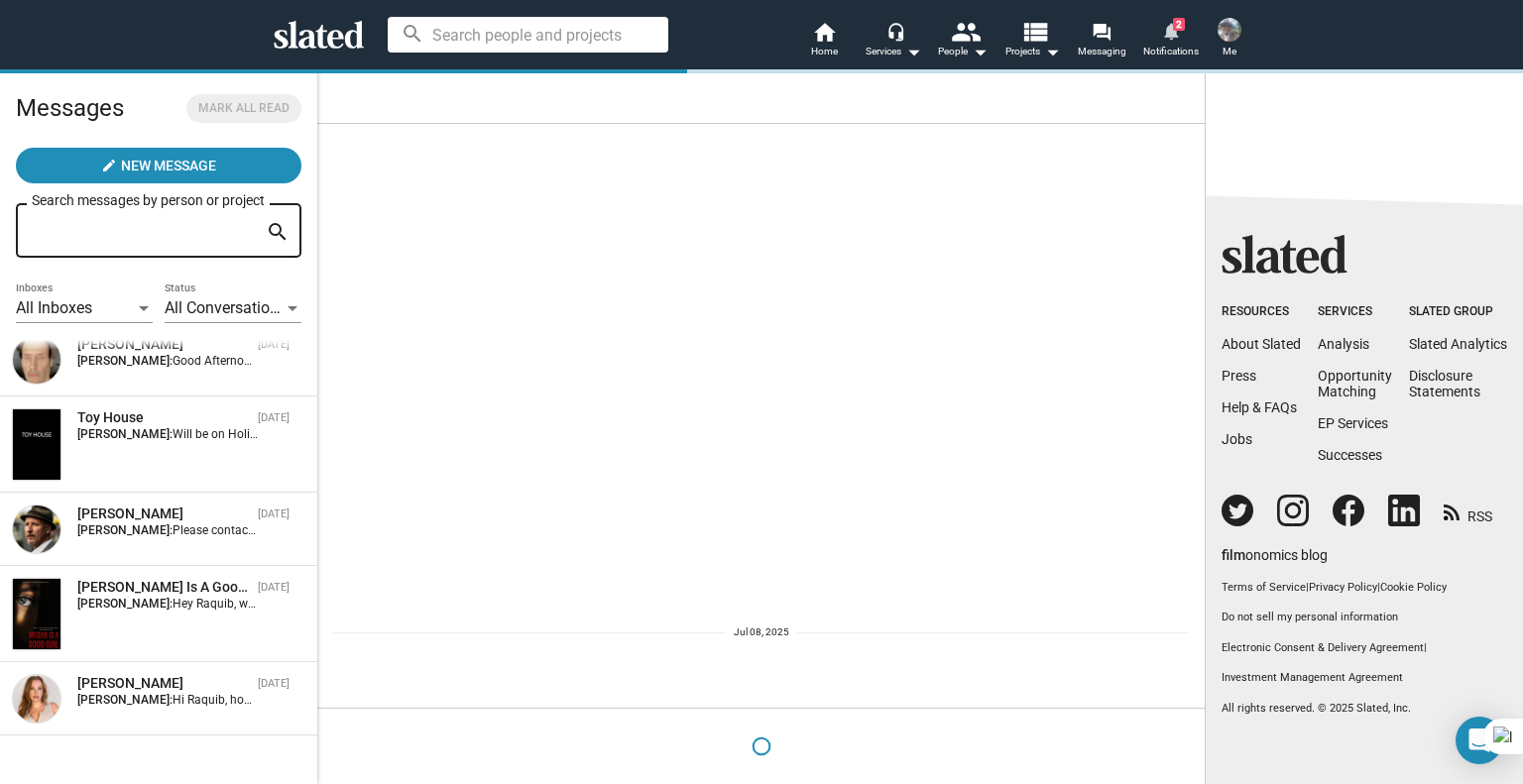 scroll, scrollTop: 0, scrollLeft: 0, axis: both 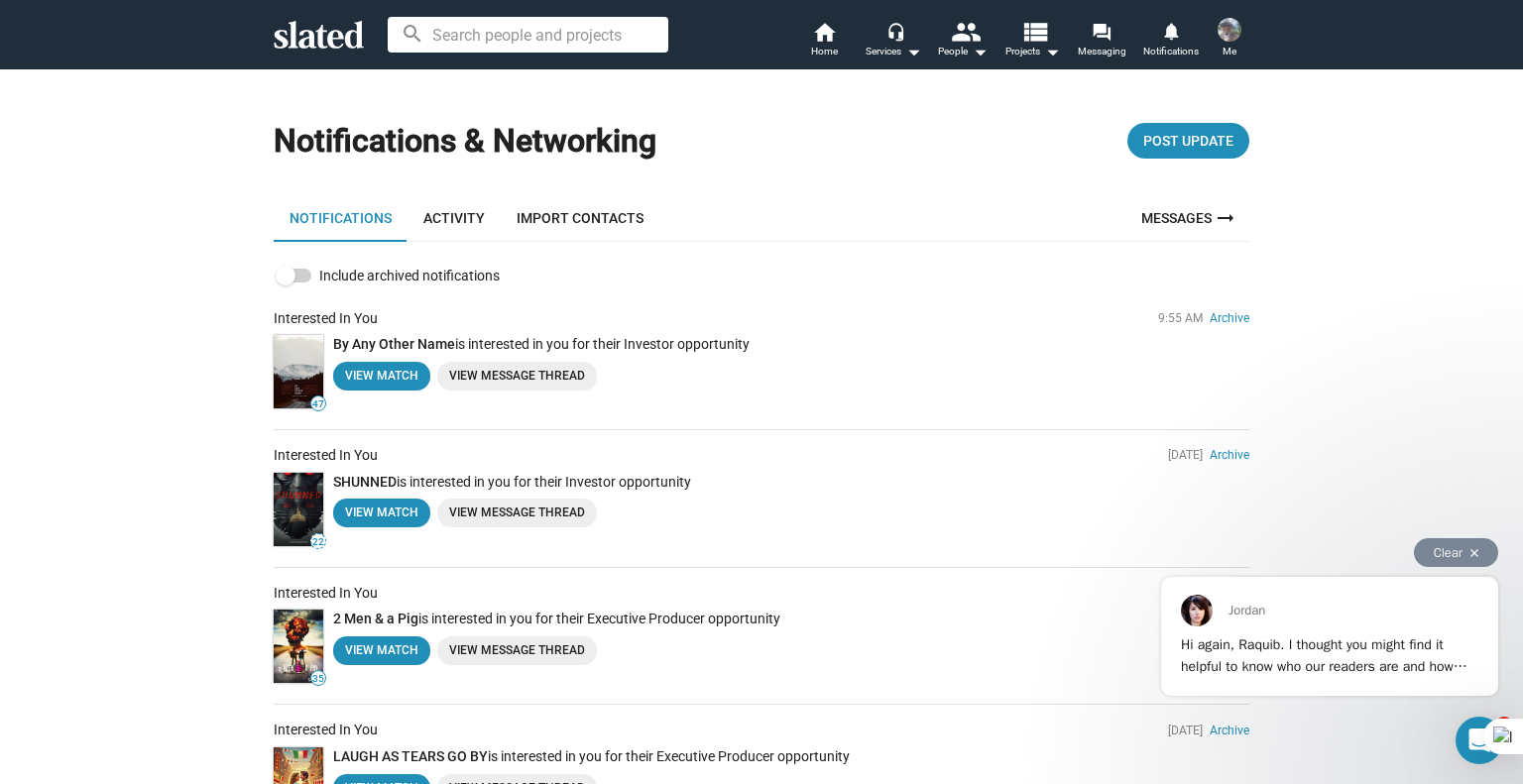 click on "Hi again, Raquib. I thought you might find it helpful to know who our readers are and how they evaluate screenplays.  Slated's team is comprised of seasoned readers, each of whom have evaluated hundreds of produced and unproduced scripts for the biggest studios, agencies, producers, and financiers, and each of whom has a proven track record of picking great films.  Our readers have sold pitches to major networks, directed work that went to Cannes, and written shows for major streamers. They are passionate about discovering new voices and they come from a varied set of backgrounds. Each of your three readers will spend 4-5 hours reading and commenting on your script. Each person also reads "blind," with no cover page. Because your three readers do not confer with one another before submitting their scores, your script gets three independent shots at earning a Recommend.  ​Was this helpful? (select below)" at bounding box center [1329, 862] 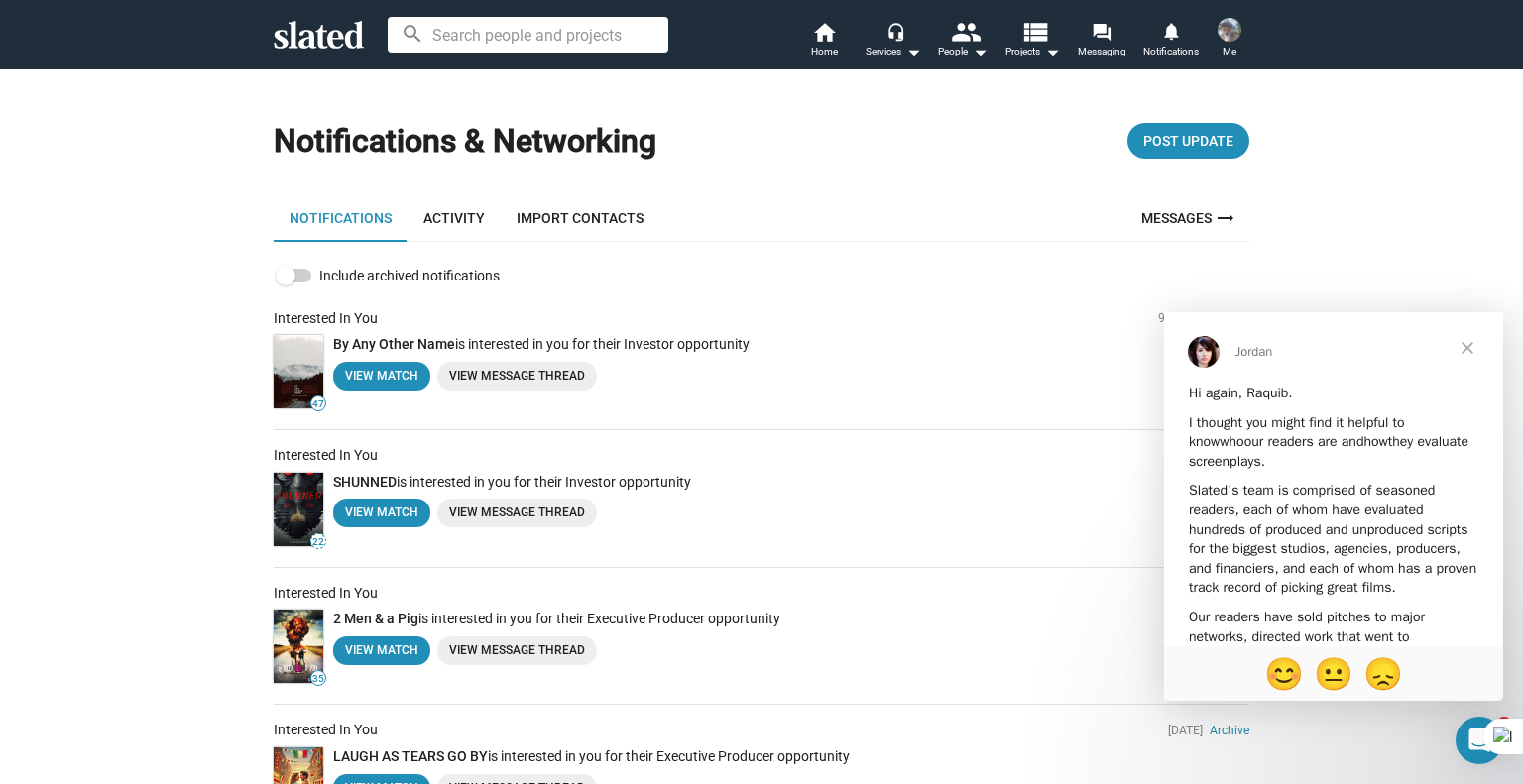 scroll, scrollTop: 0, scrollLeft: 0, axis: both 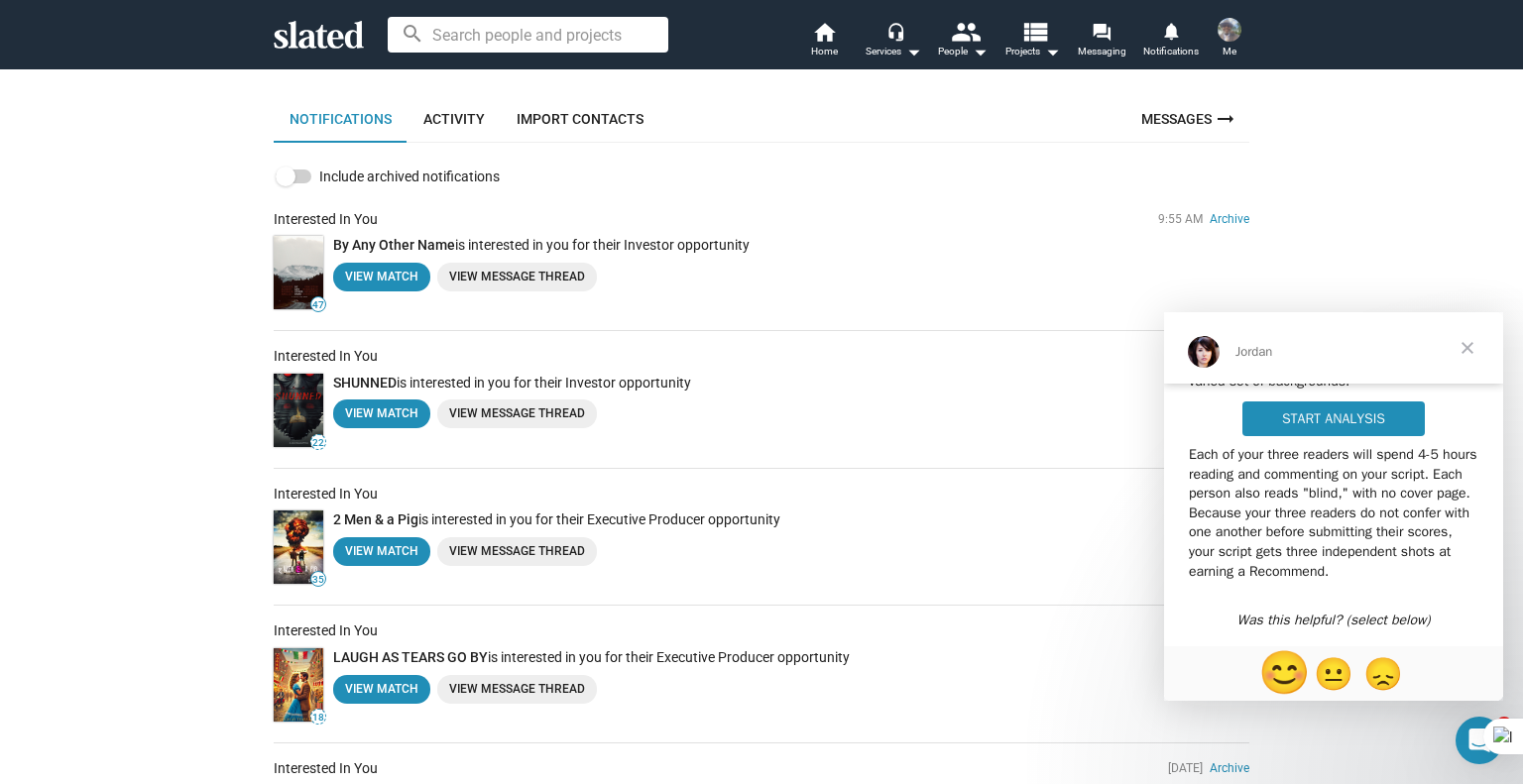 click on "😊" at bounding box center (1284, 673) 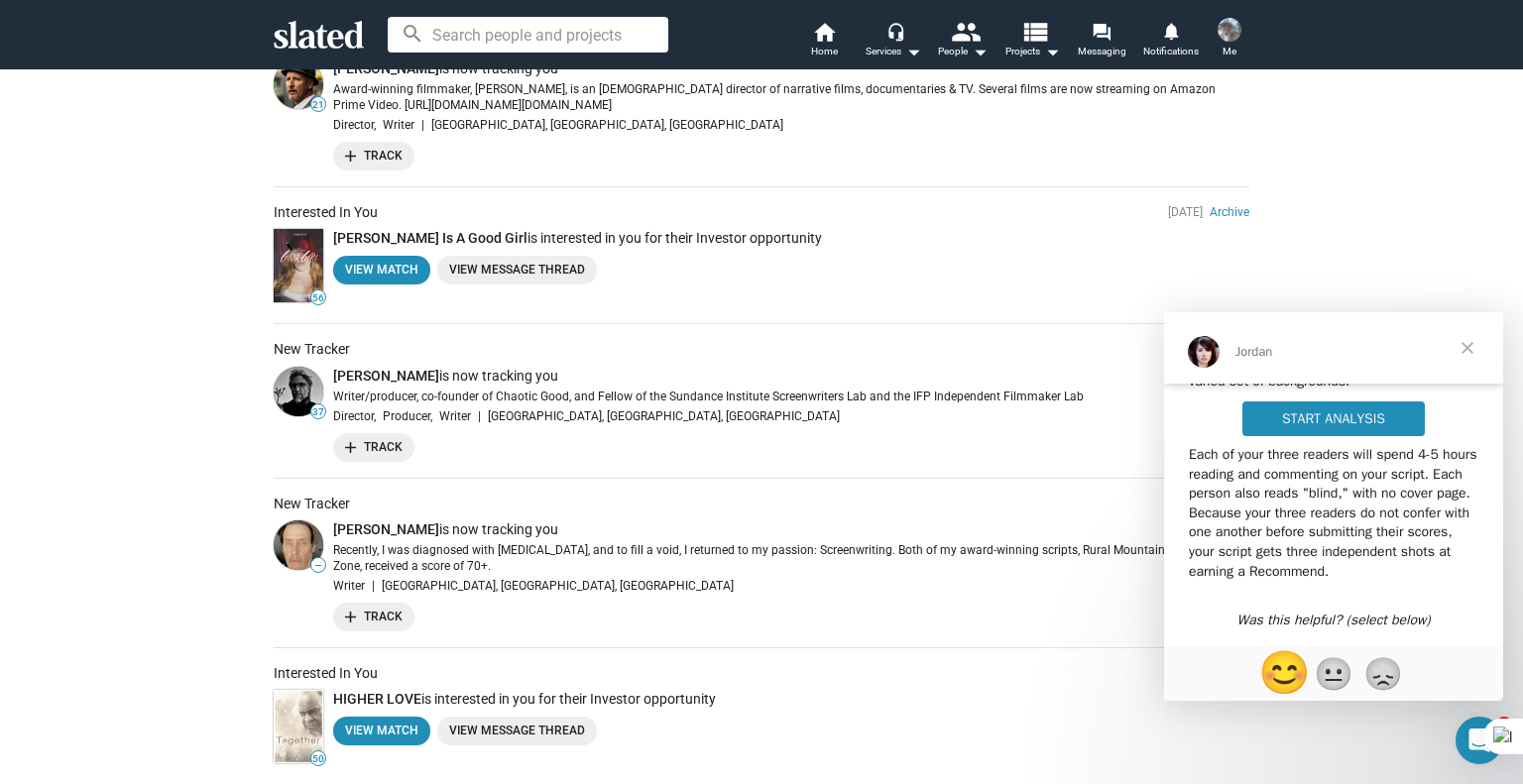 scroll, scrollTop: 991, scrollLeft: 0, axis: vertical 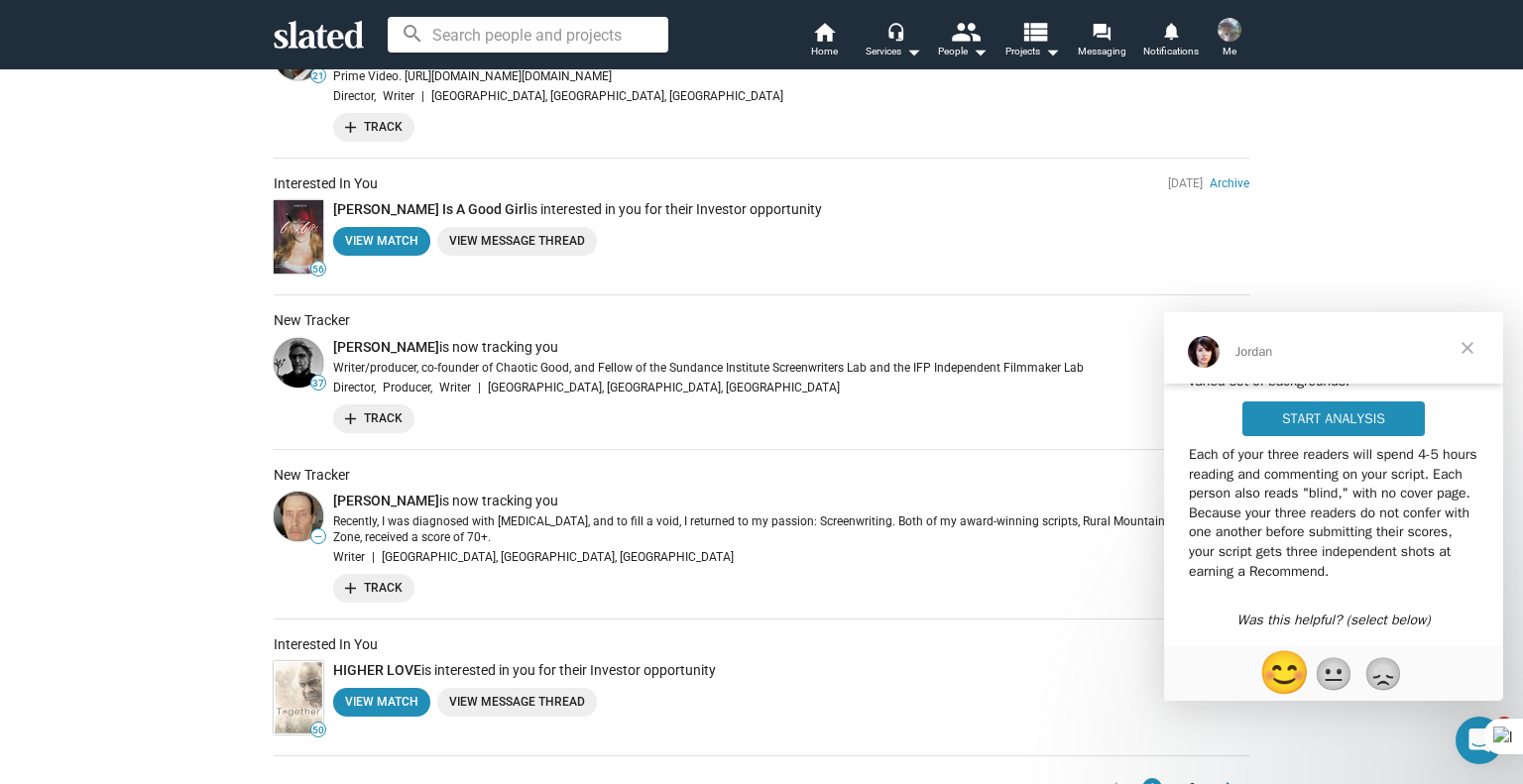 click at bounding box center (1467, 348) 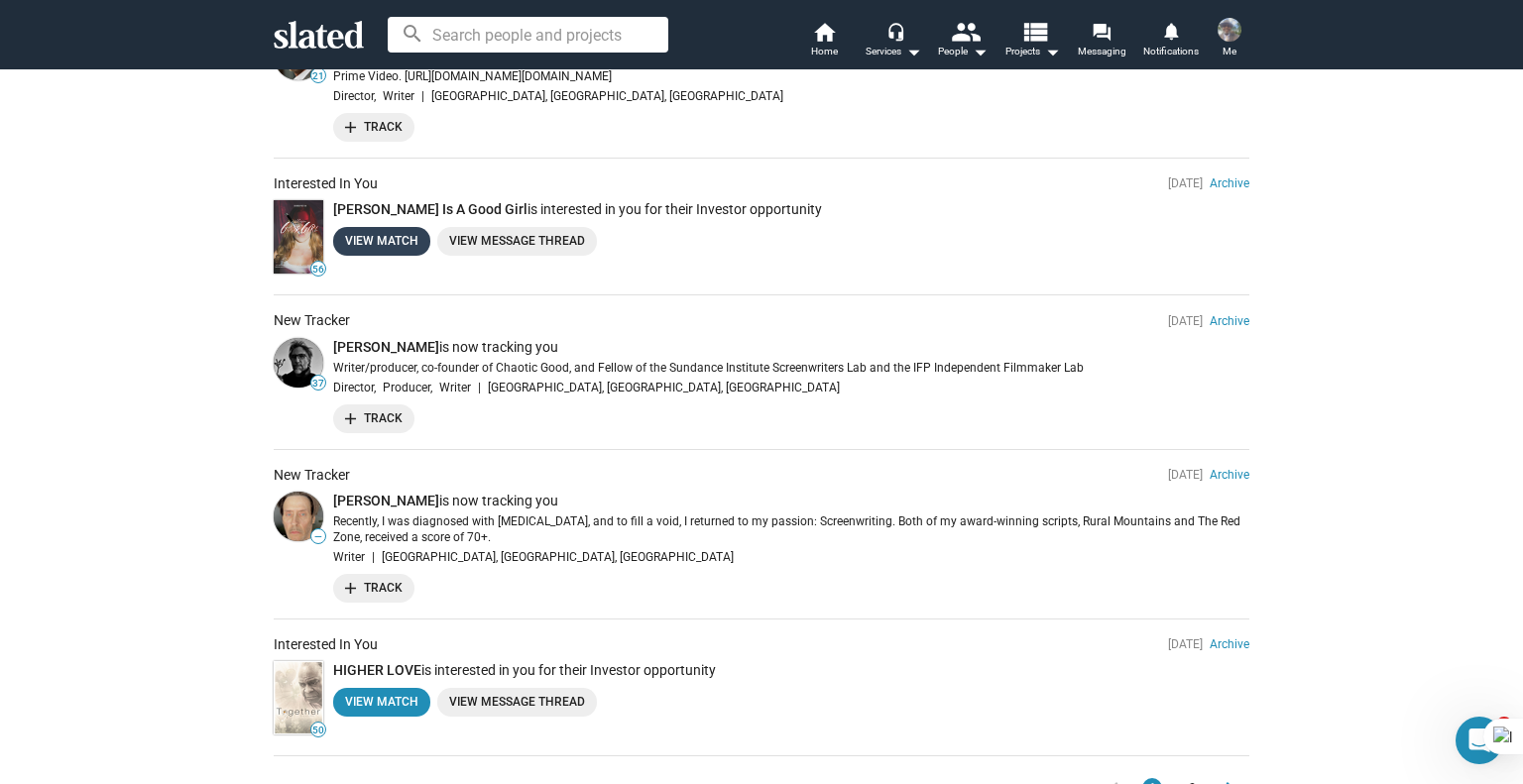 click on "View Match" 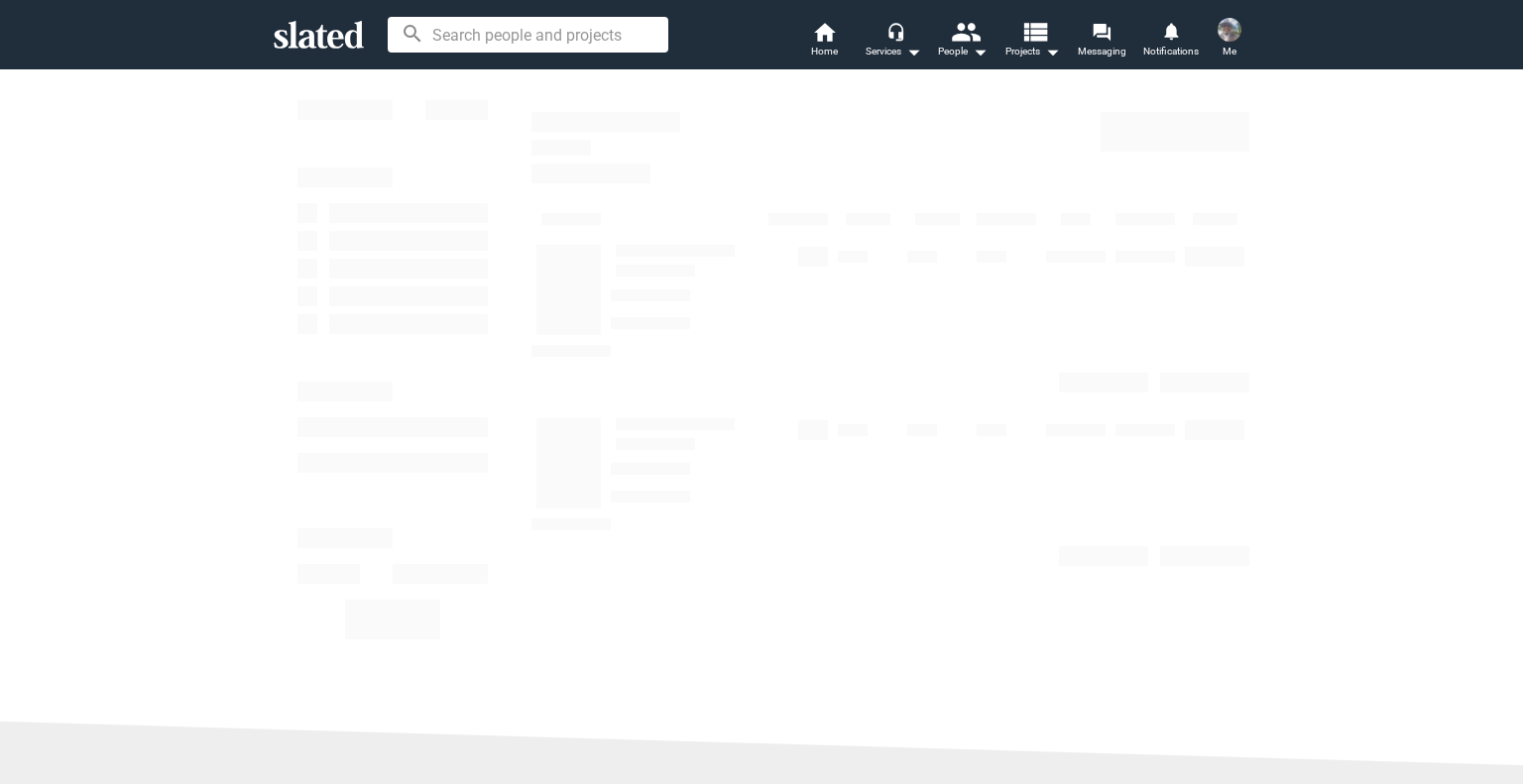 scroll, scrollTop: 0, scrollLeft: 0, axis: both 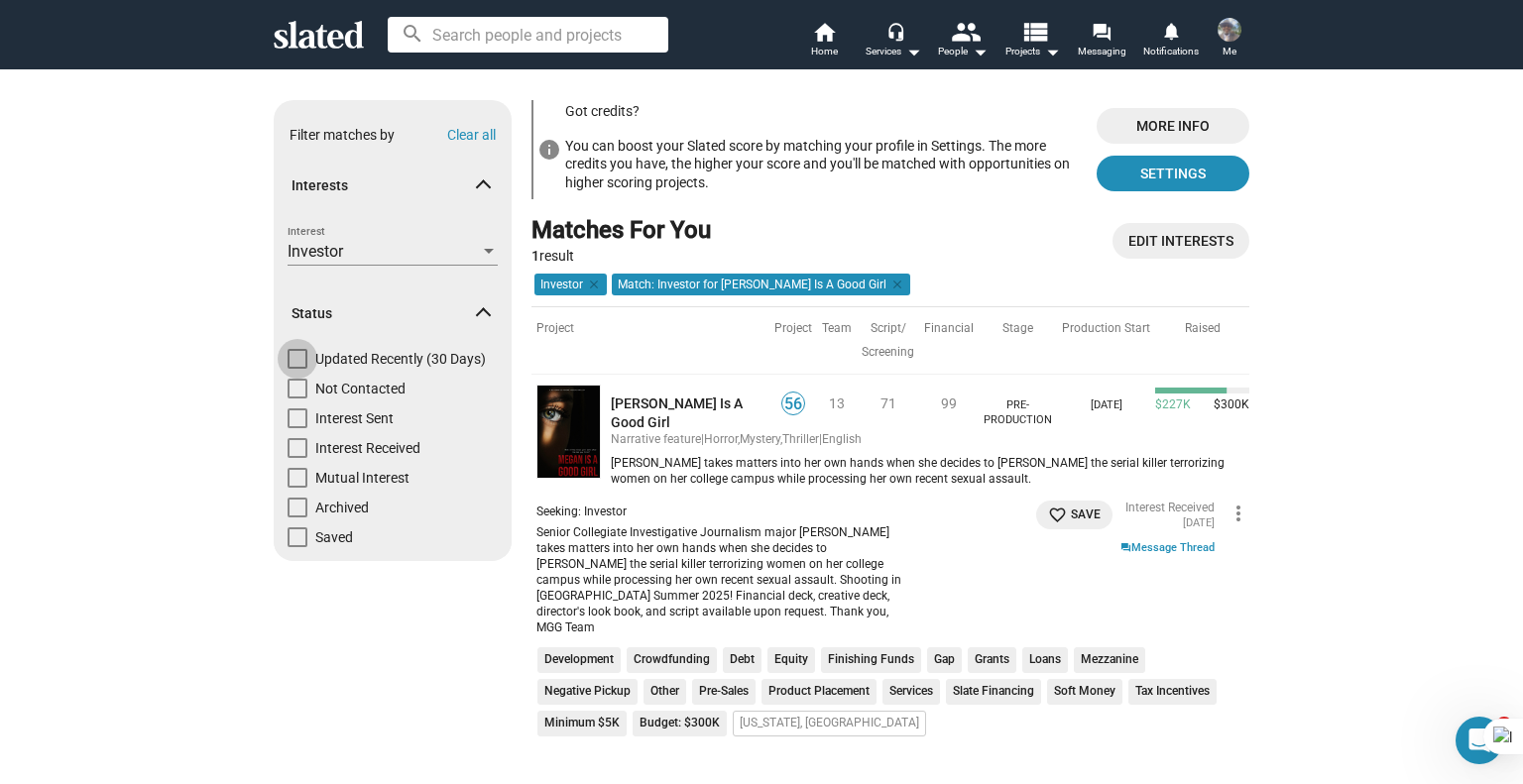 click at bounding box center (297, 359) 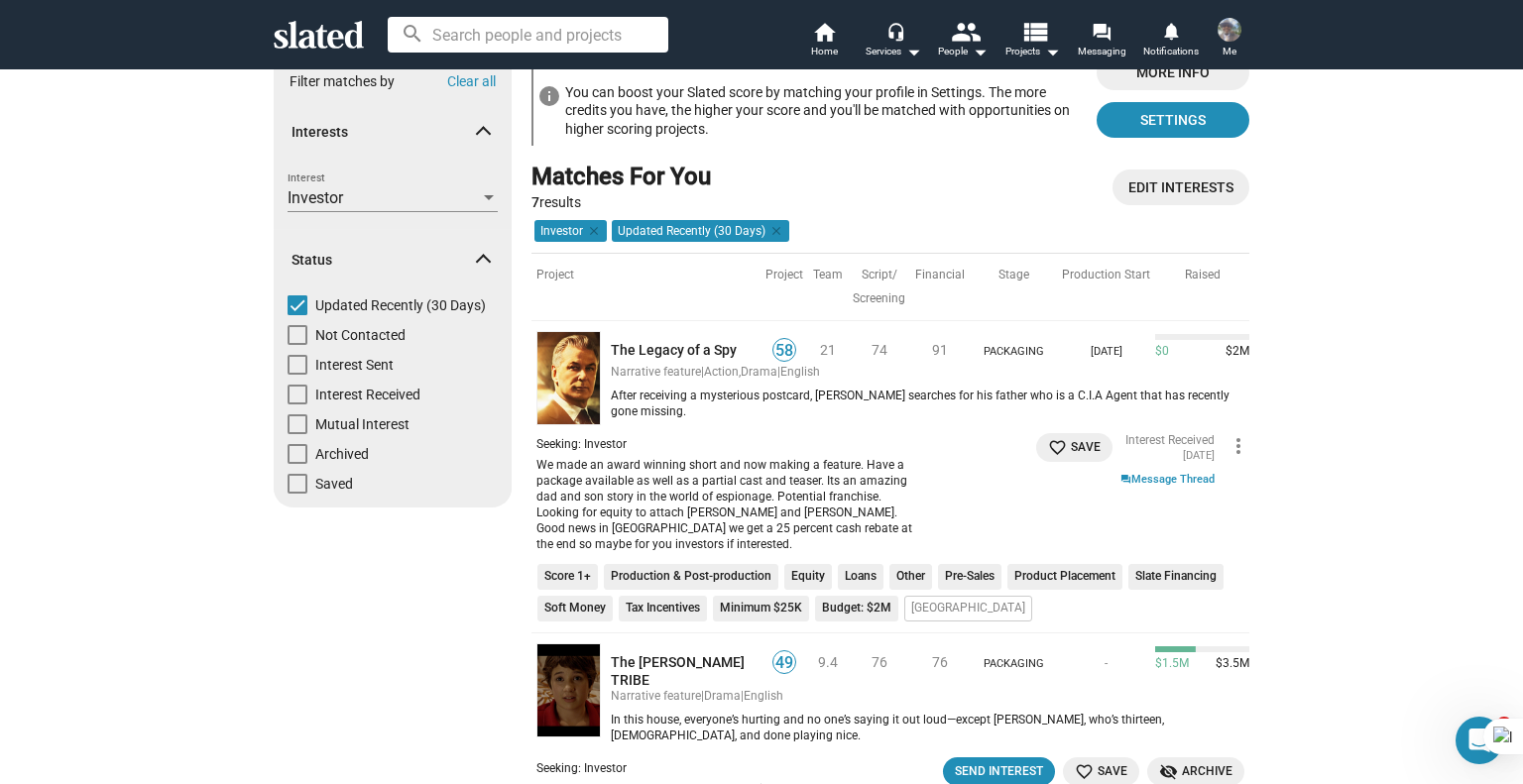 scroll, scrollTop: 99, scrollLeft: 0, axis: vertical 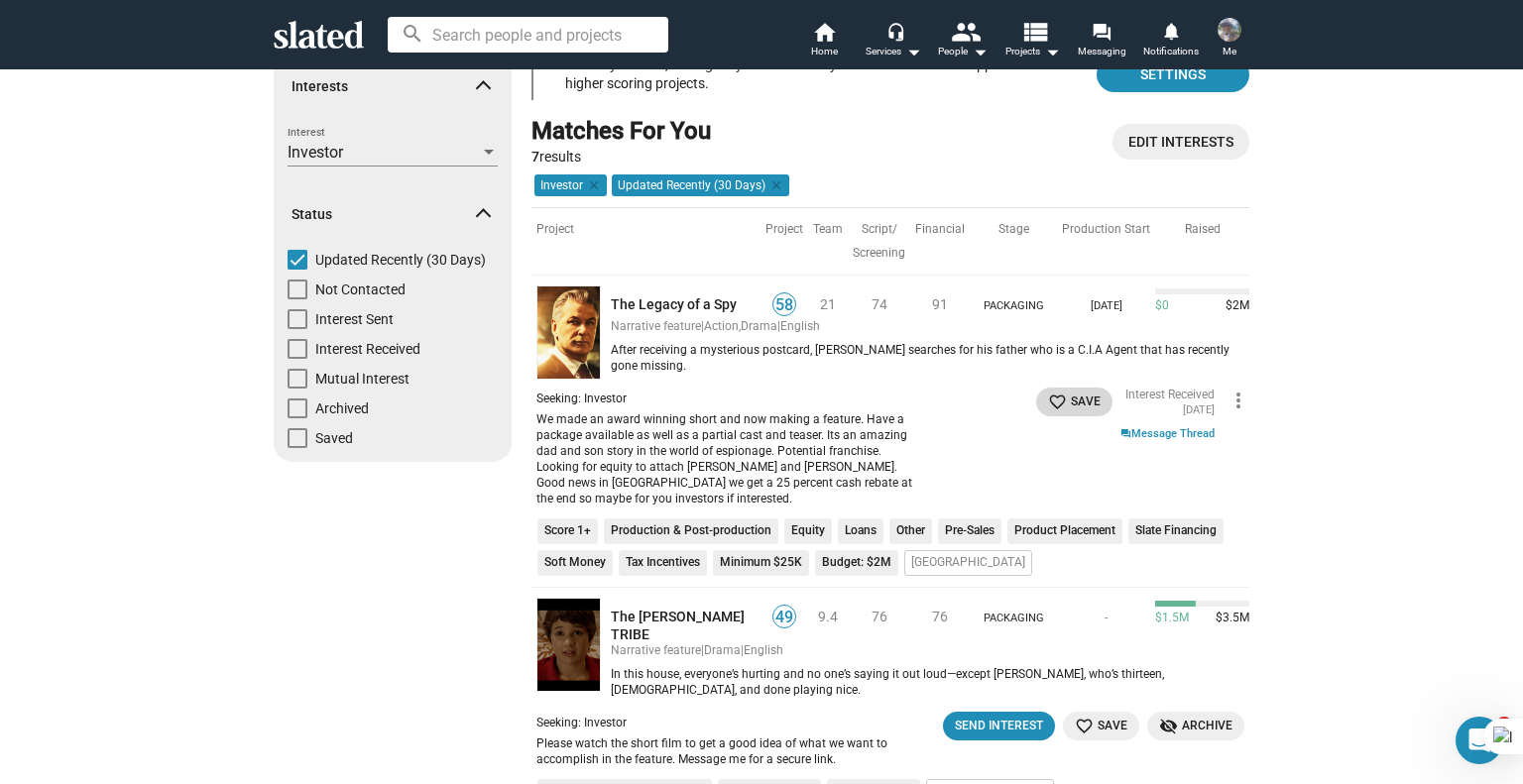 click on "favorite_border" 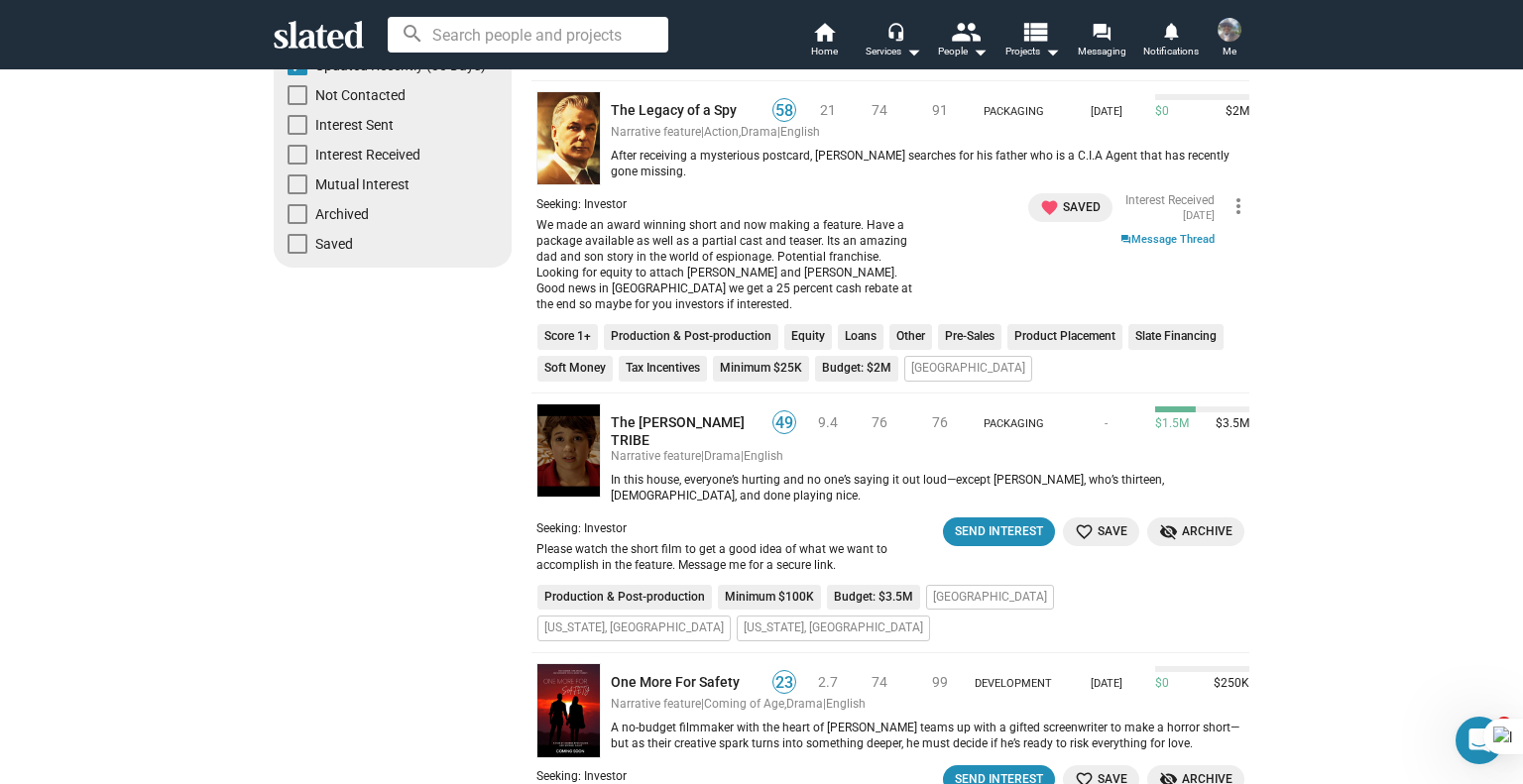 scroll, scrollTop: 297, scrollLeft: 0, axis: vertical 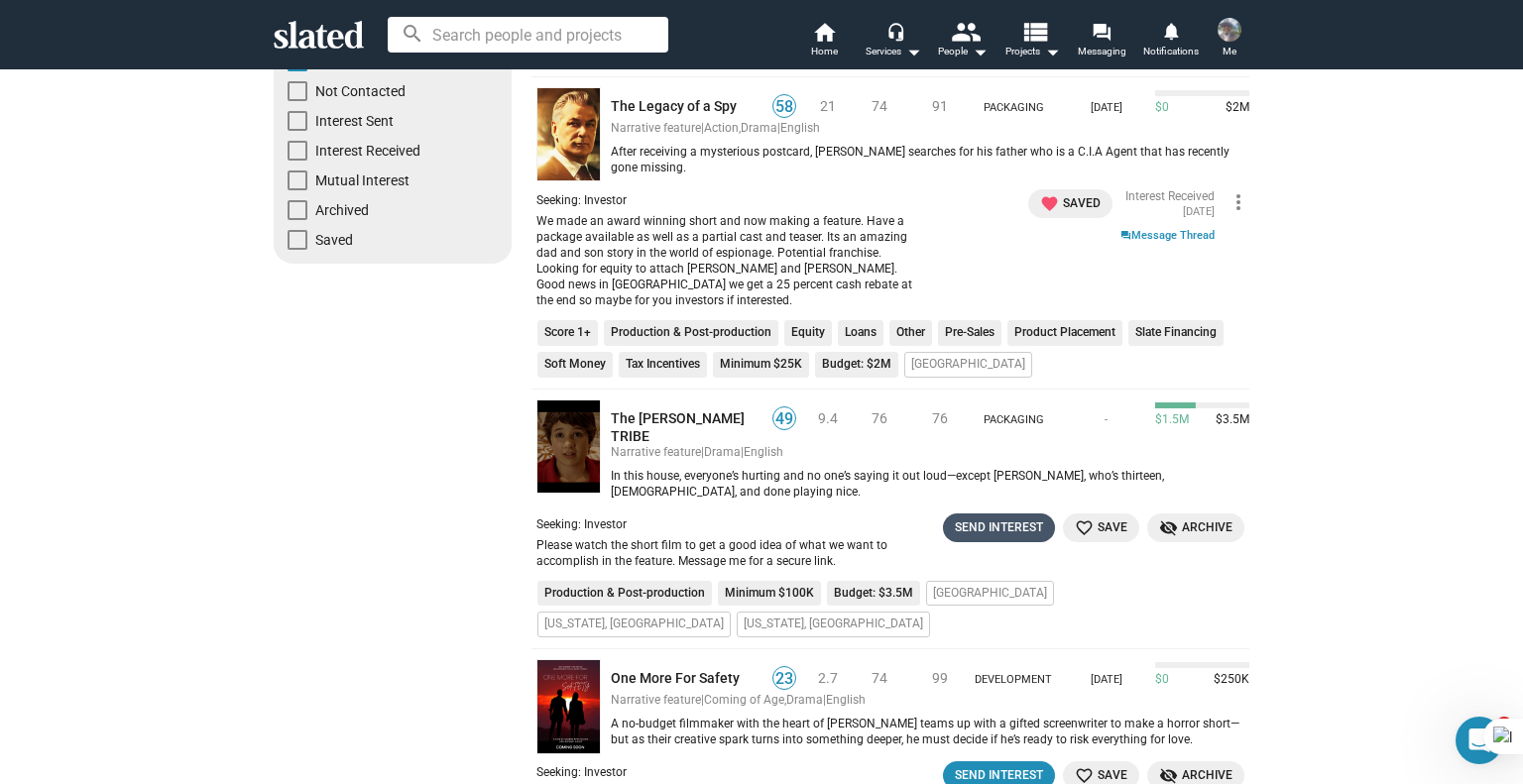 click on "Send Interest" 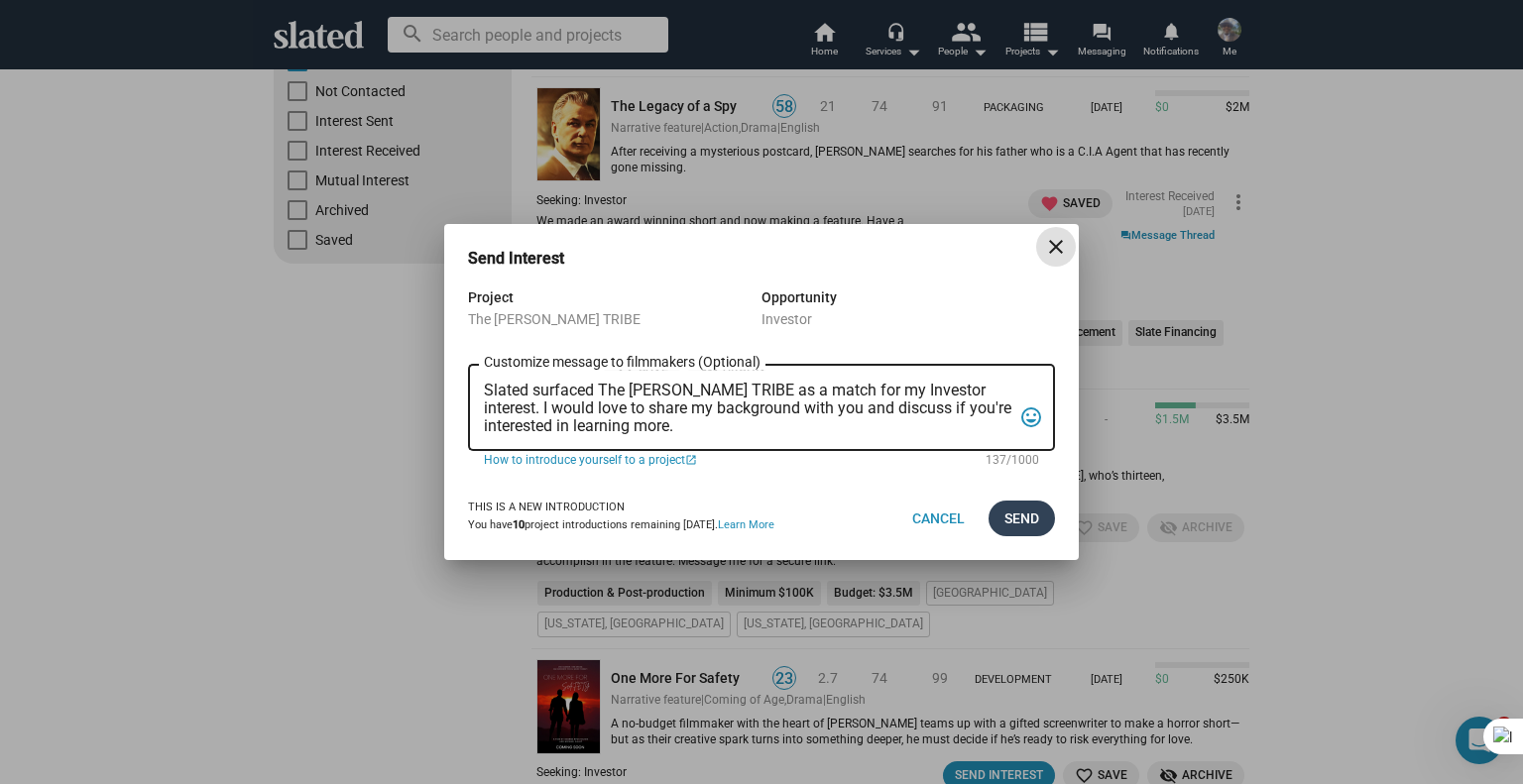 click on "Send" at bounding box center (1021, 518) 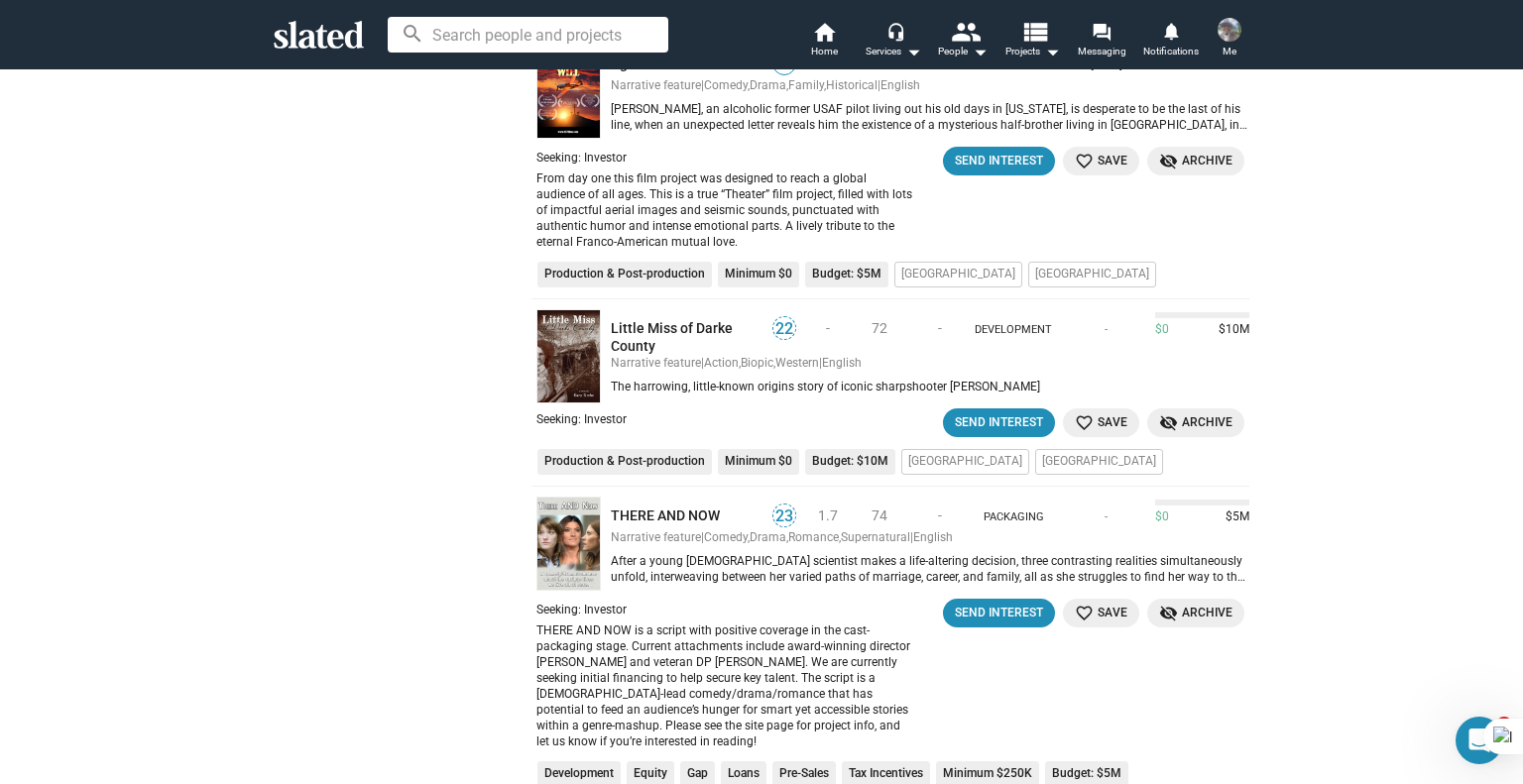 scroll, scrollTop: 1288, scrollLeft: 0, axis: vertical 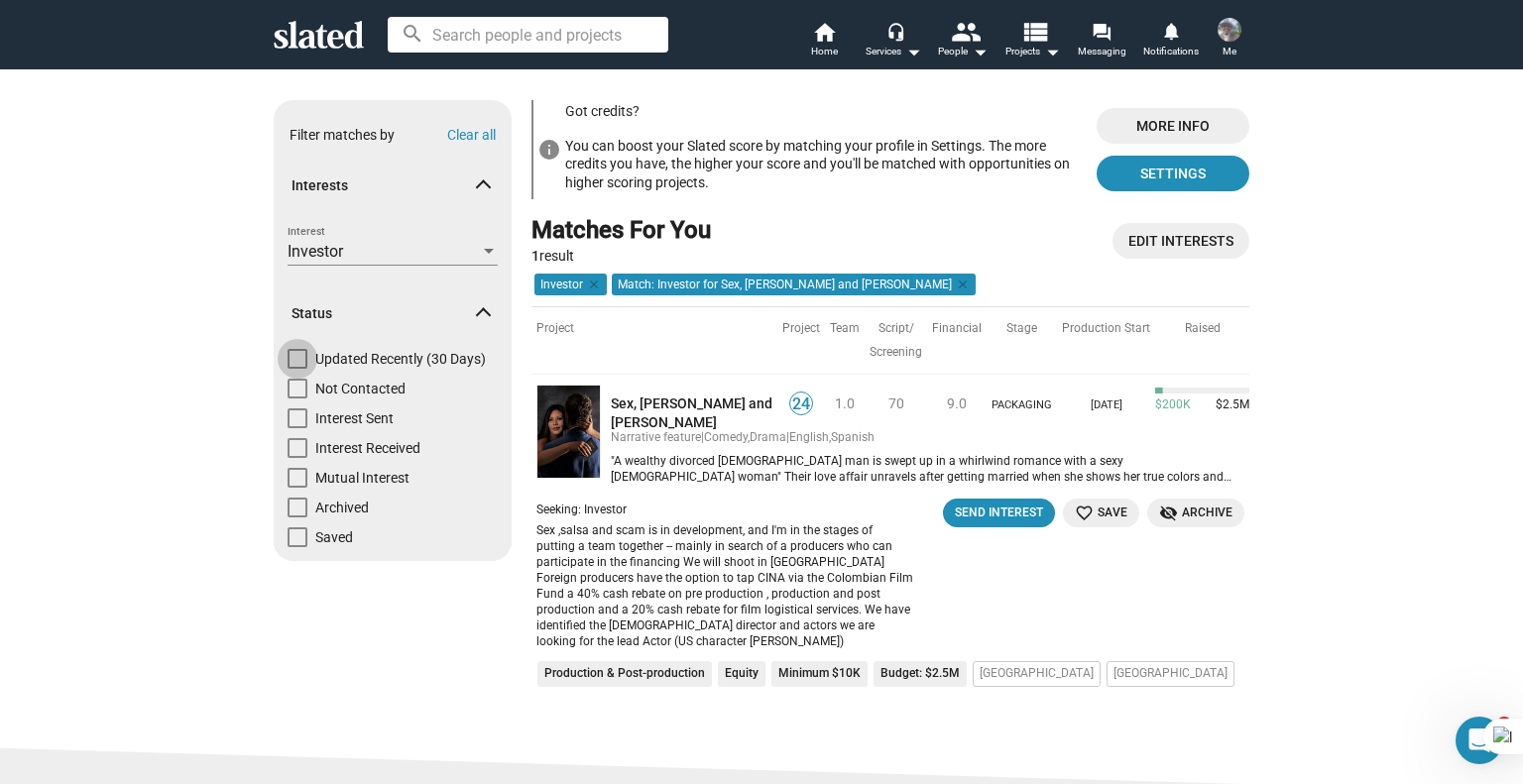 click at bounding box center (297, 359) 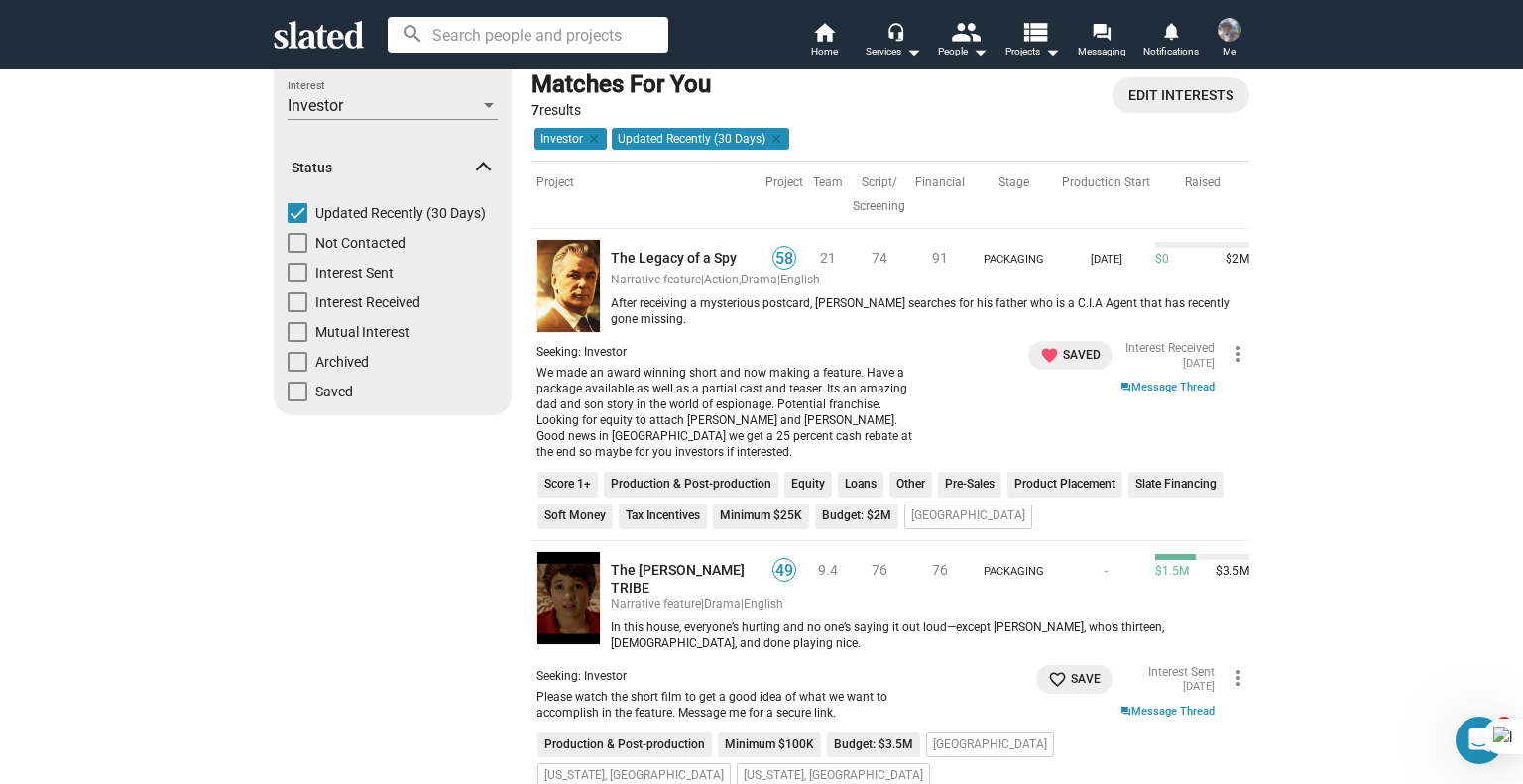 scroll, scrollTop: 99, scrollLeft: 0, axis: vertical 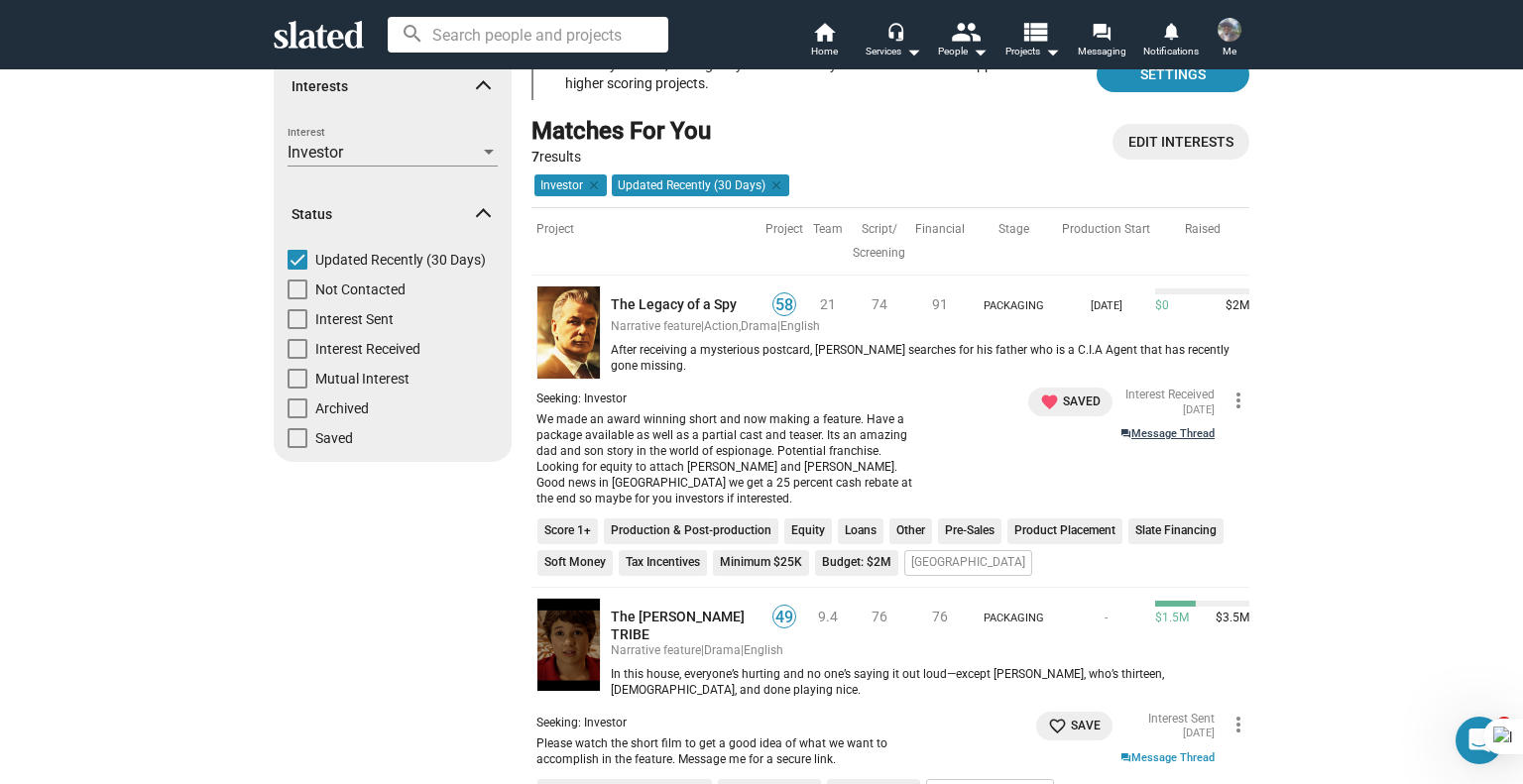 click on "question_answer  Message Thread" 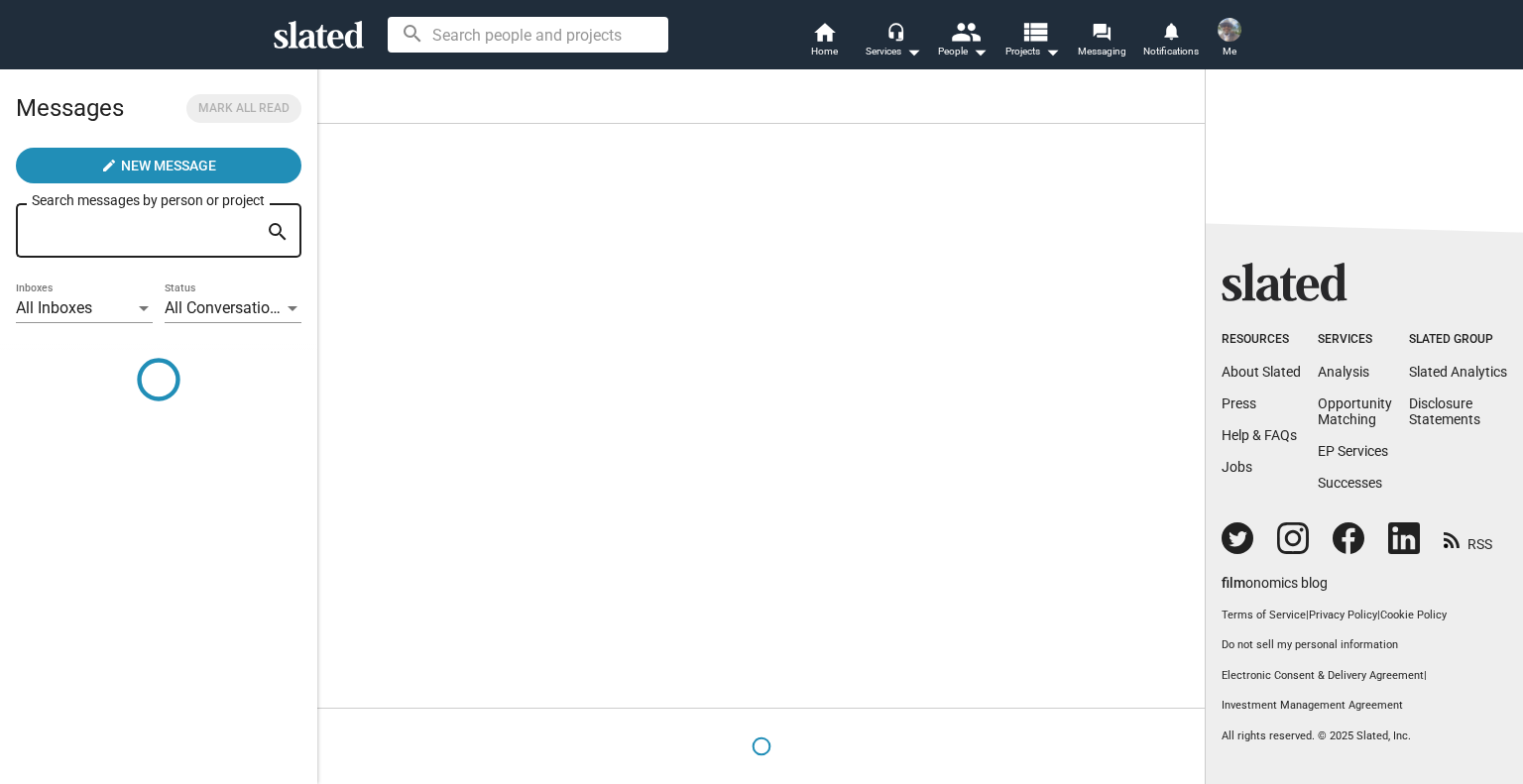 scroll, scrollTop: 0, scrollLeft: 0, axis: both 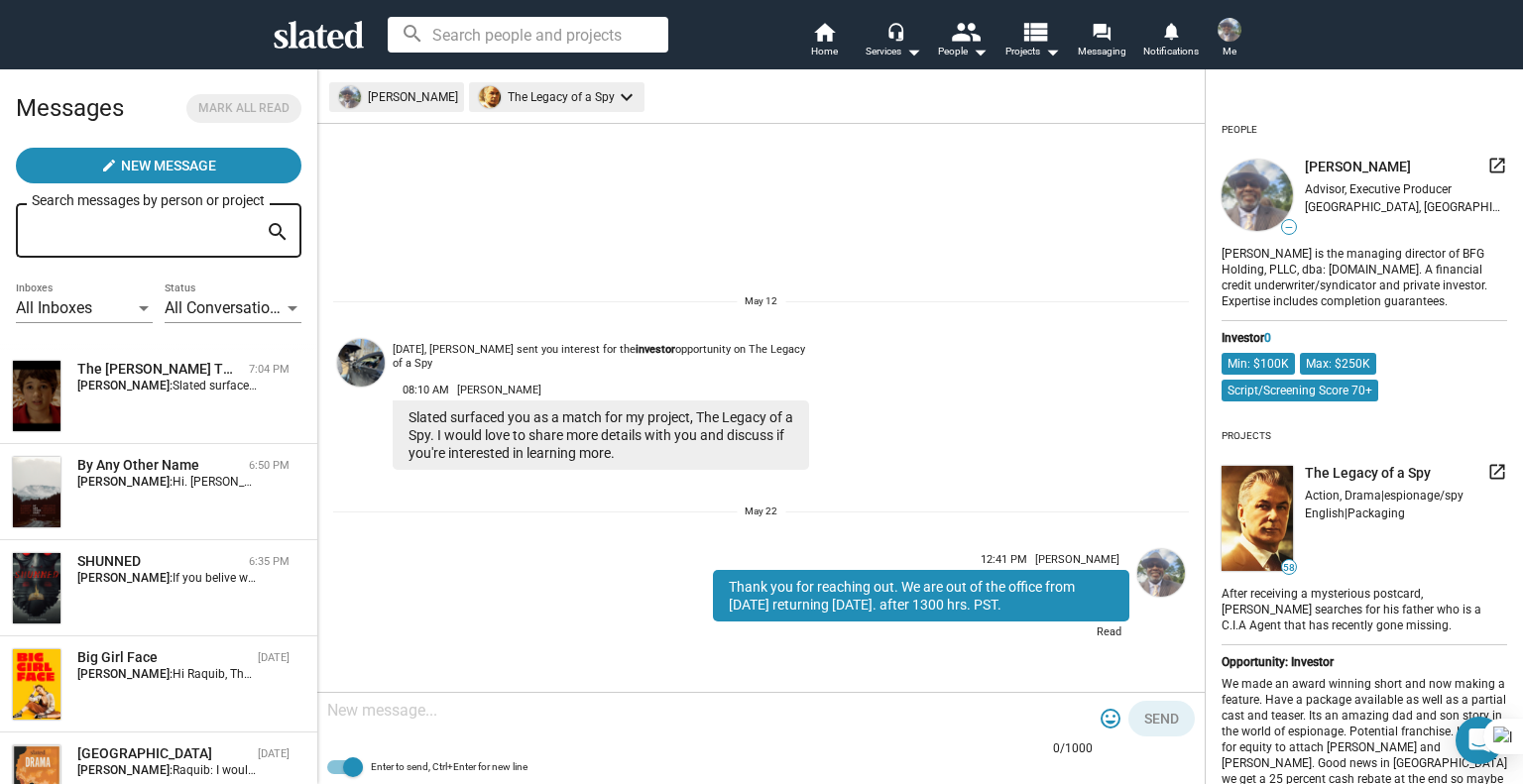 click at bounding box center [710, 711] 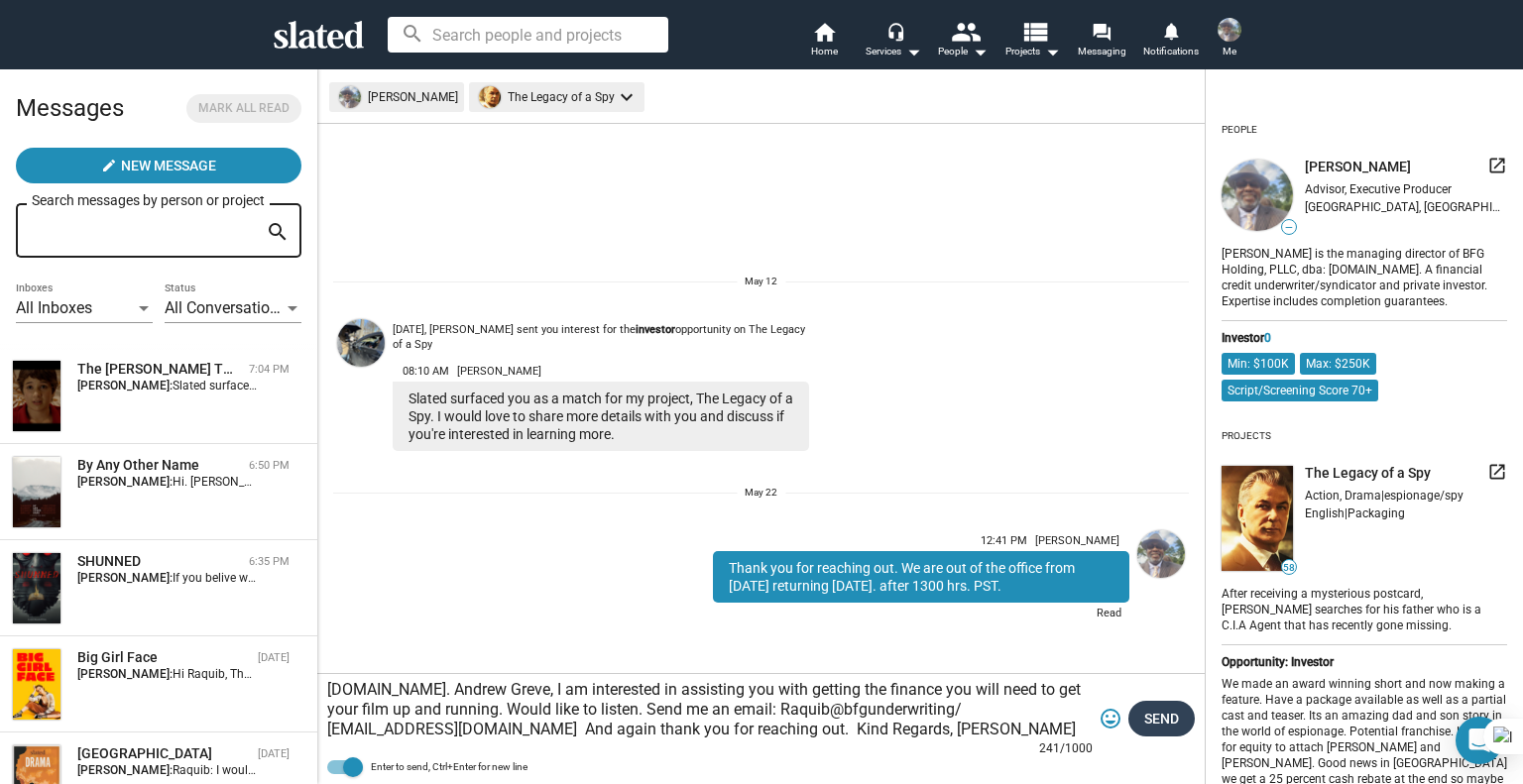 type on "[DOMAIN_NAME]. Andrew Greve, I am interested in assisting you with getting the finance you will need to get your film up and running. Would like to listen. Send me an email: Raquib@bfgunderwriting/ [EMAIL_ADDRESS][DOMAIN_NAME]  And again thank you for reaching out.  Kind Regards, [PERSON_NAME]" 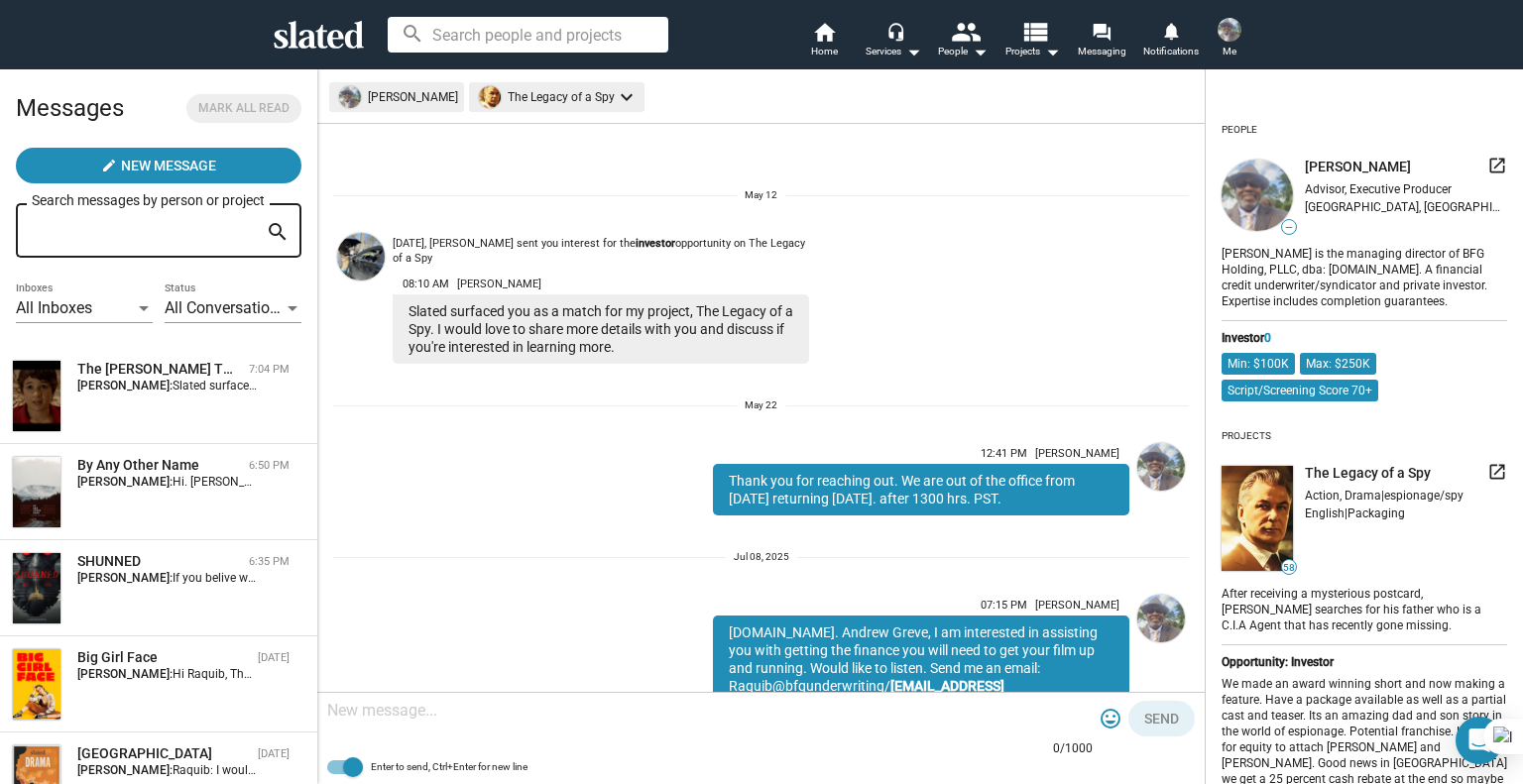 scroll, scrollTop: 134, scrollLeft: 0, axis: vertical 